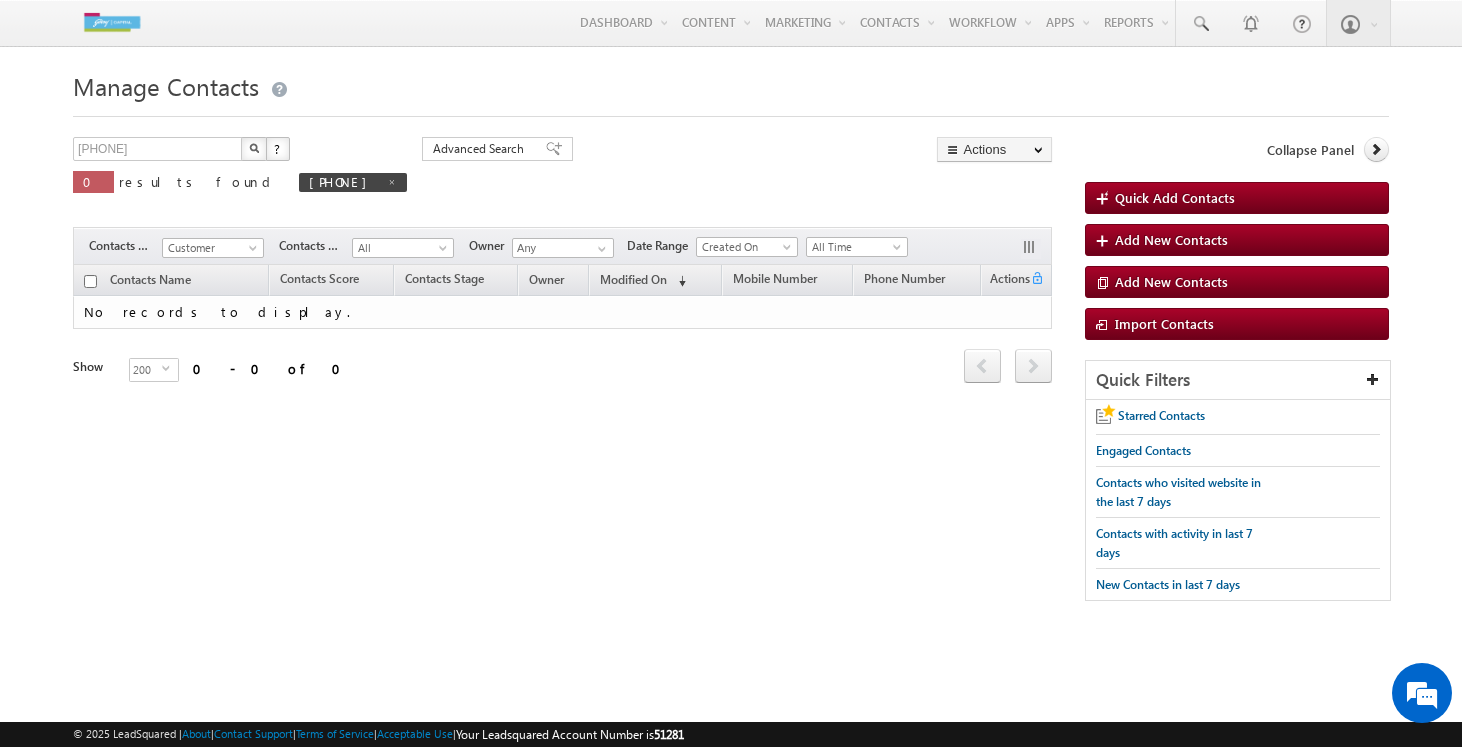 scroll, scrollTop: 0, scrollLeft: 0, axis: both 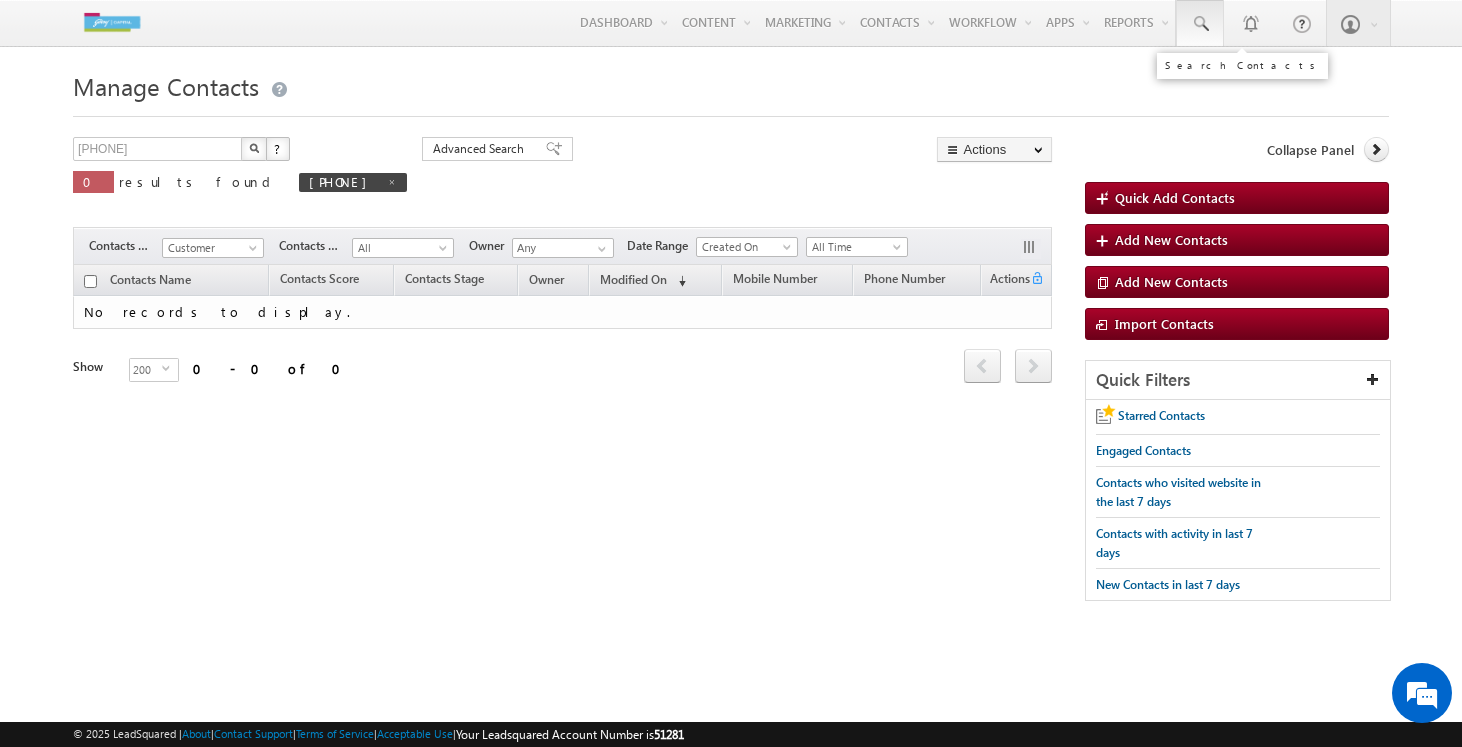 click at bounding box center (1200, 24) 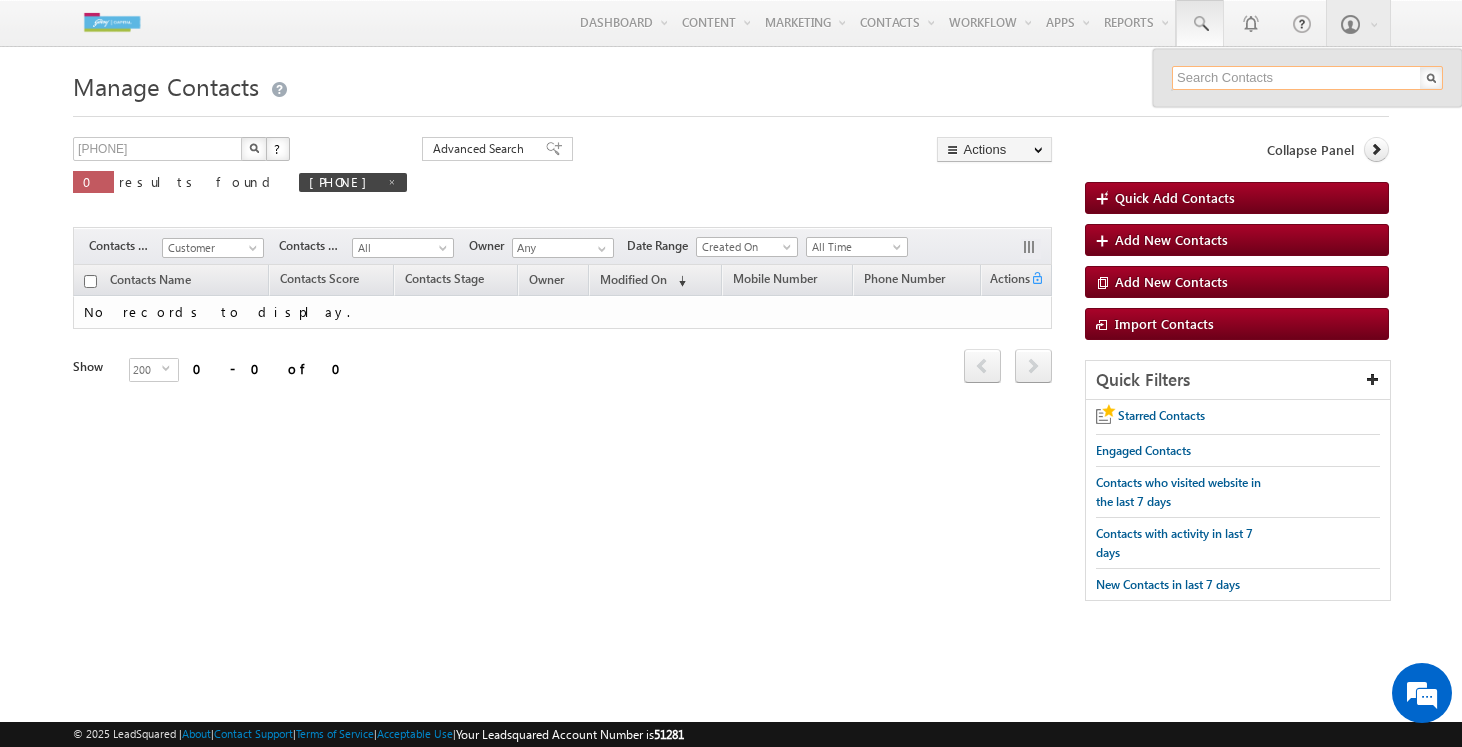 click at bounding box center [1307, 78] 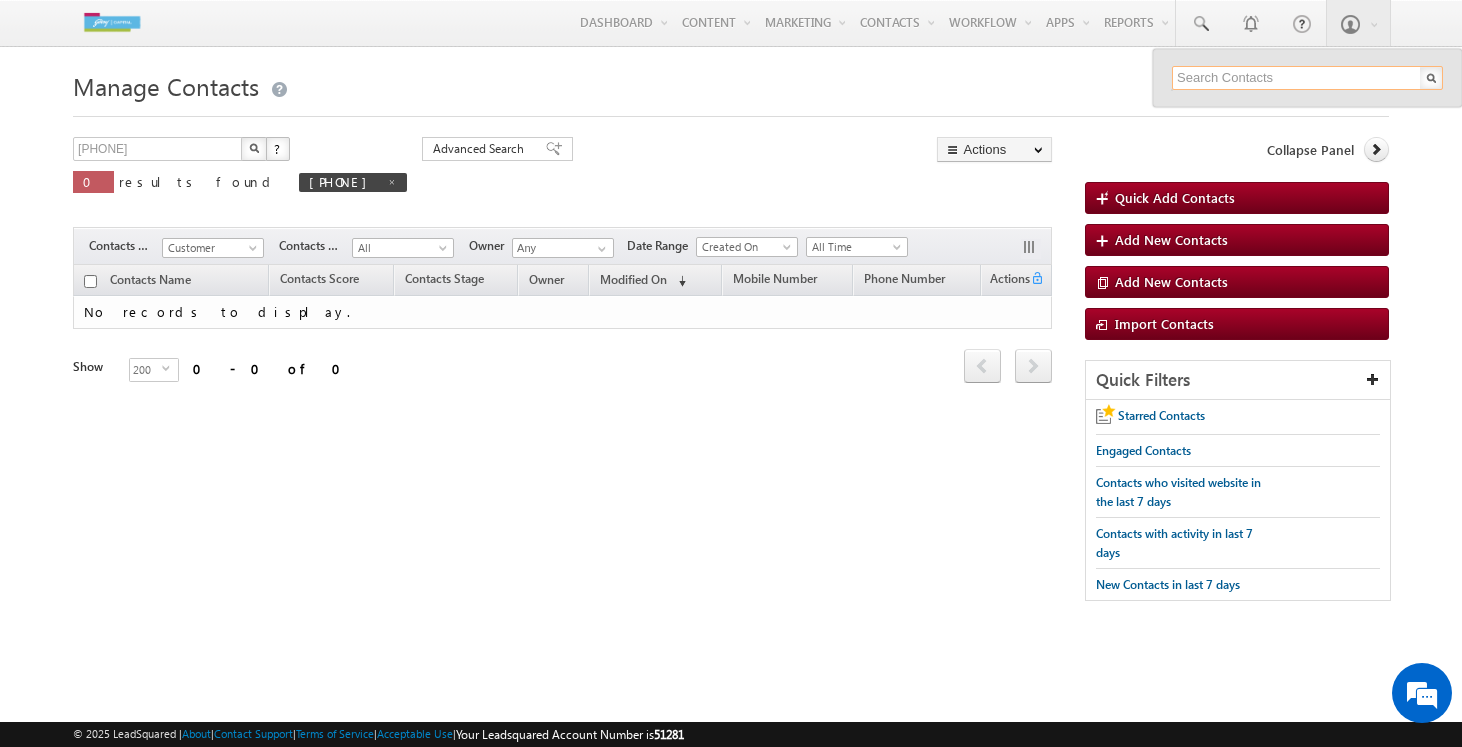 paste on "[PHONE]" 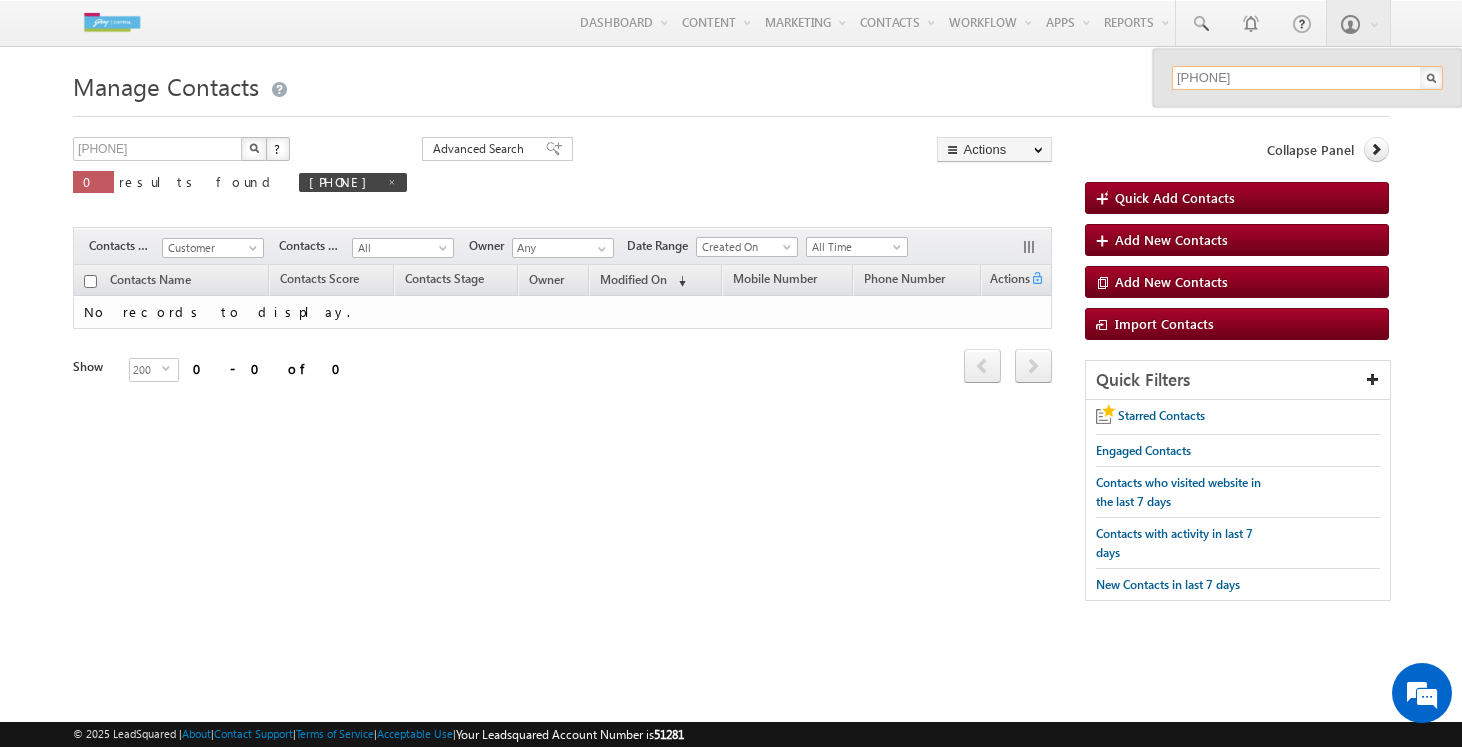 type on "[PHONE]" 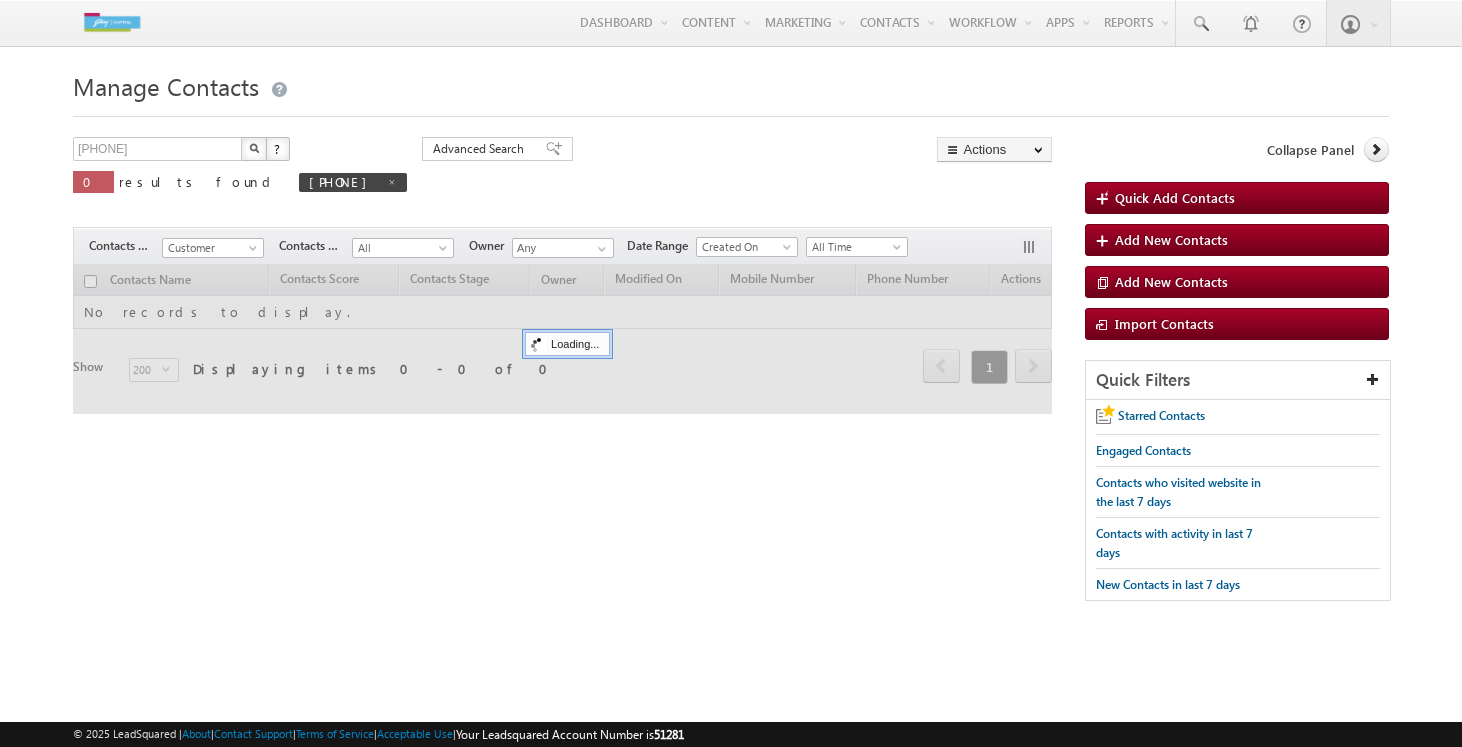 scroll, scrollTop: 0, scrollLeft: 0, axis: both 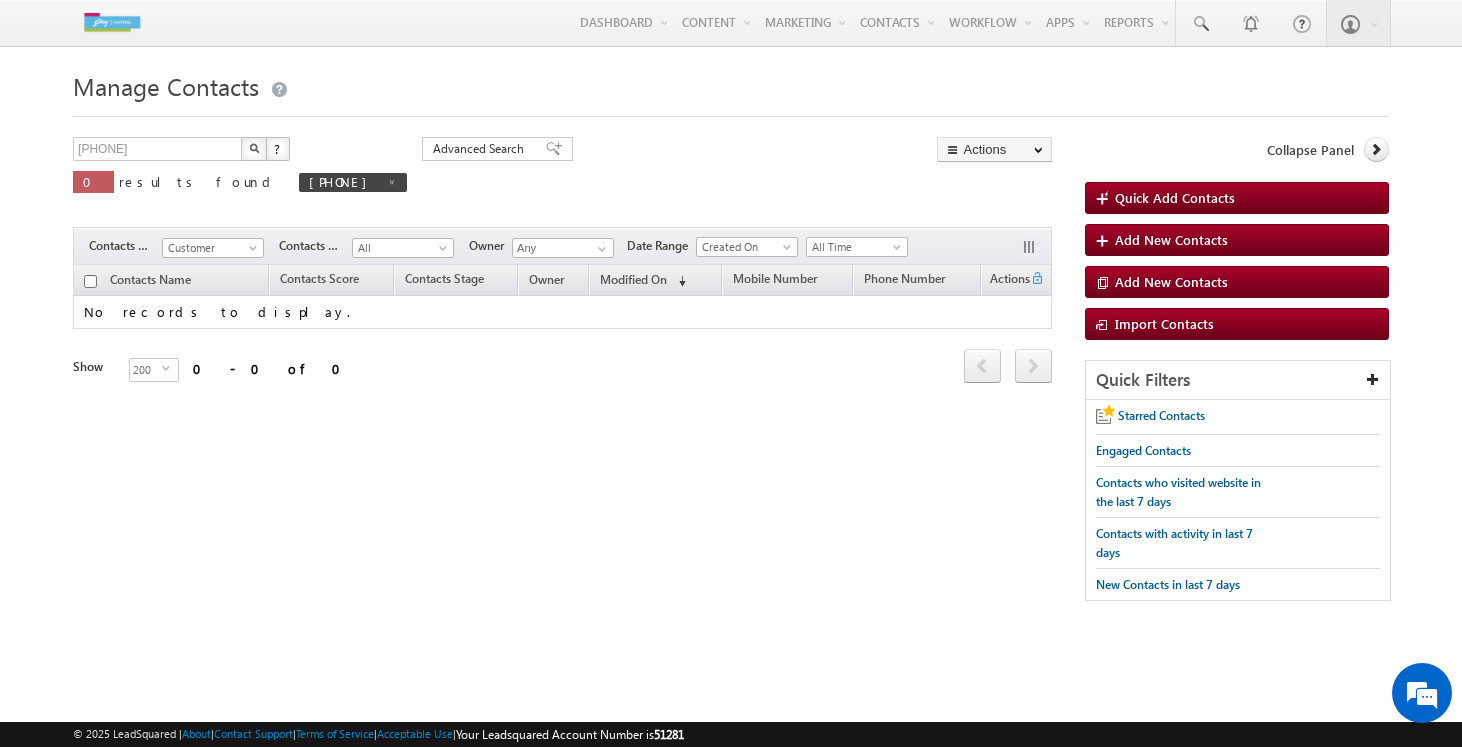 click on "Refresh first prev next last 0 - 0 of 0" at bounding box center (562, 357) 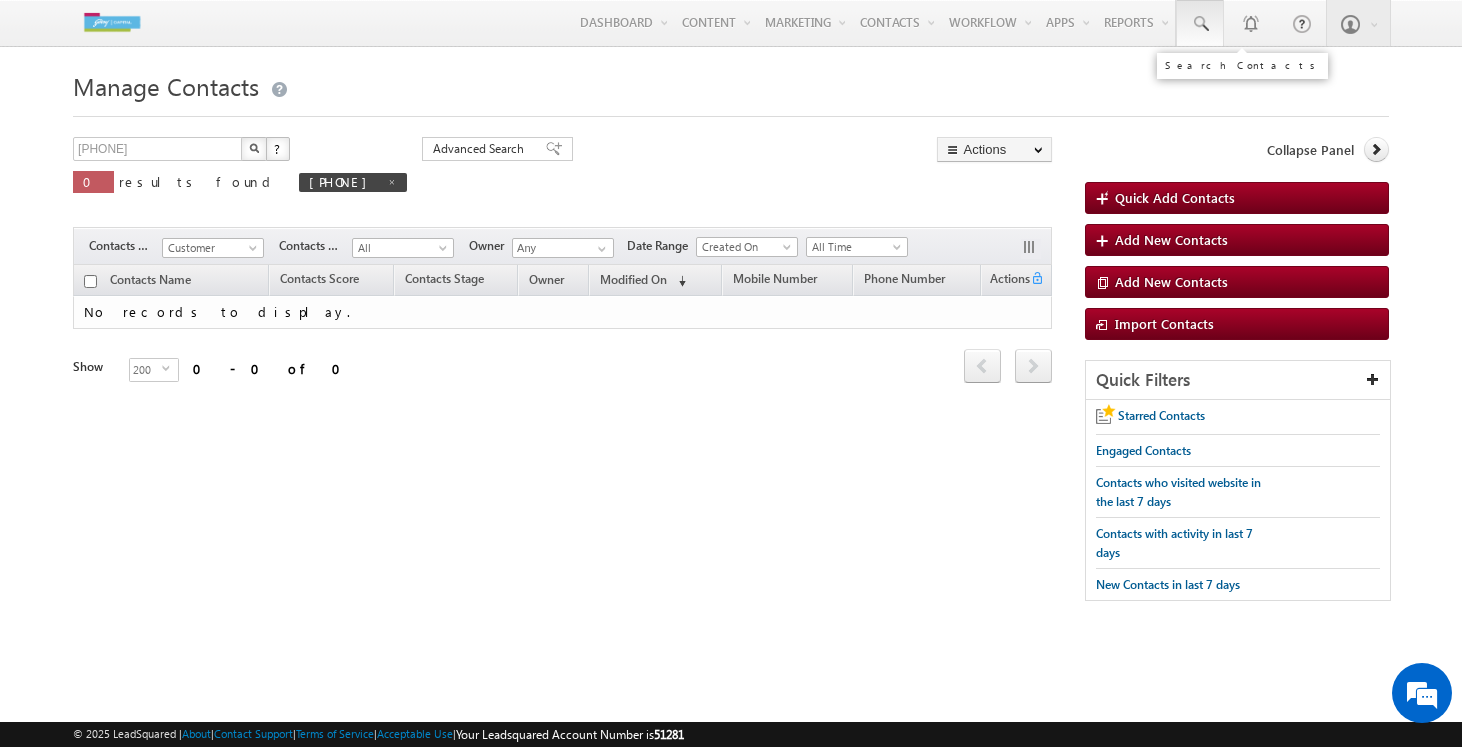 click at bounding box center [1200, 24] 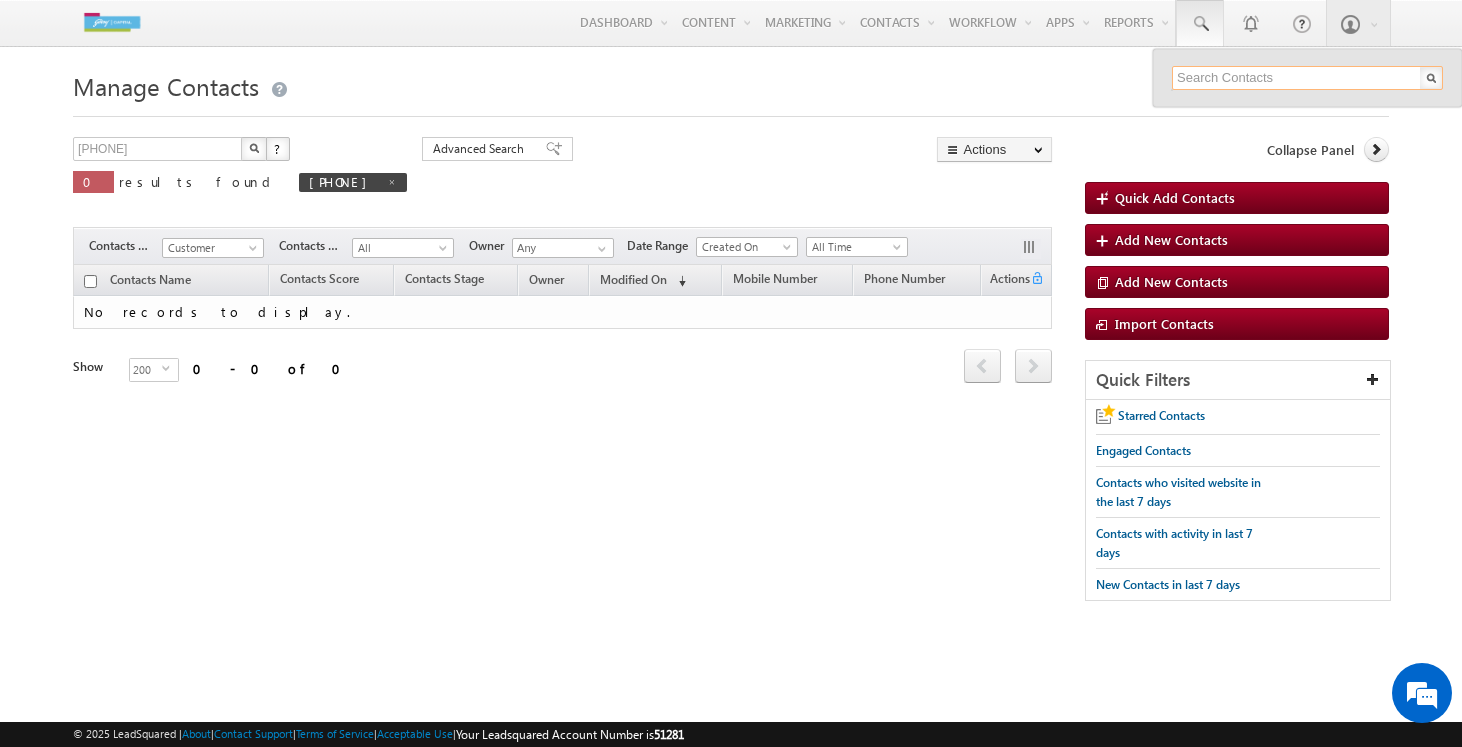 click at bounding box center (1307, 78) 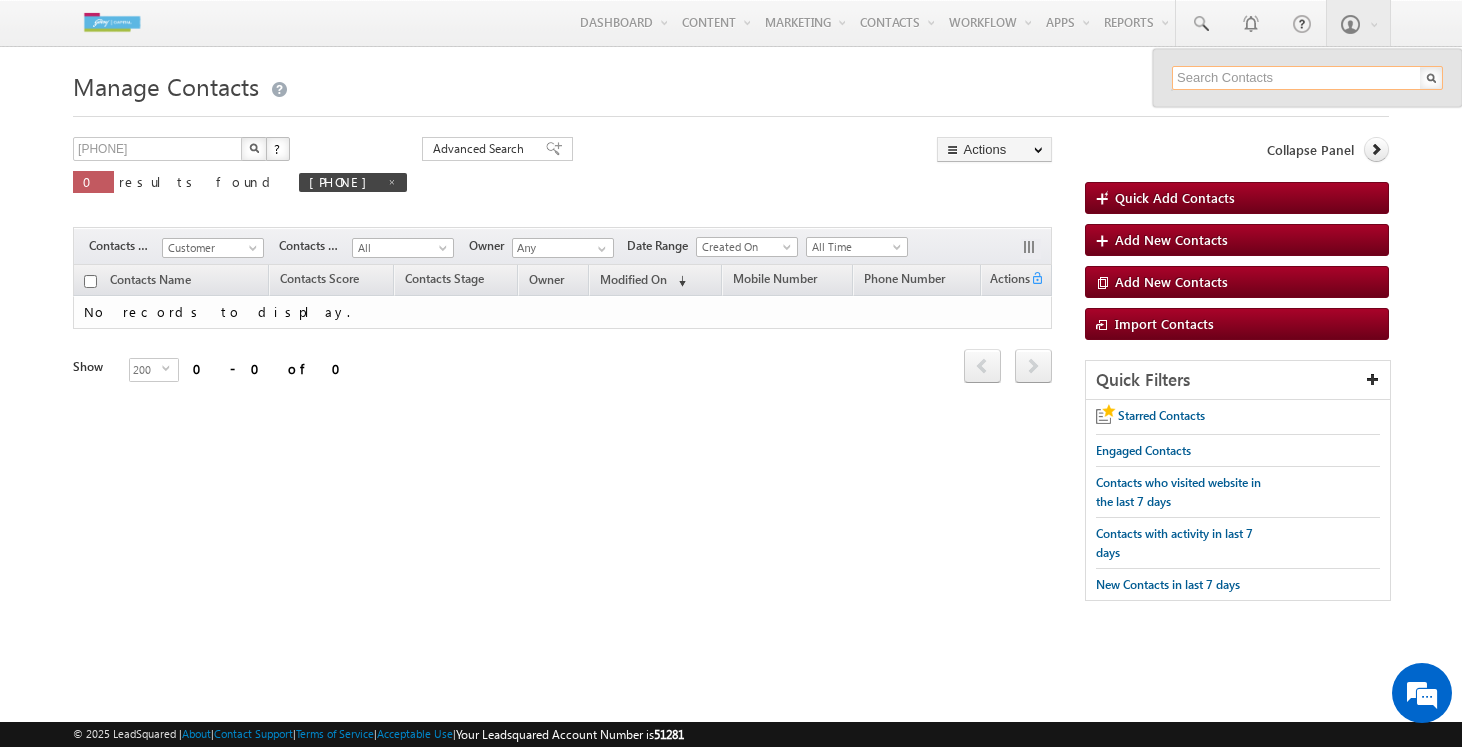 paste on "[PHONE]" 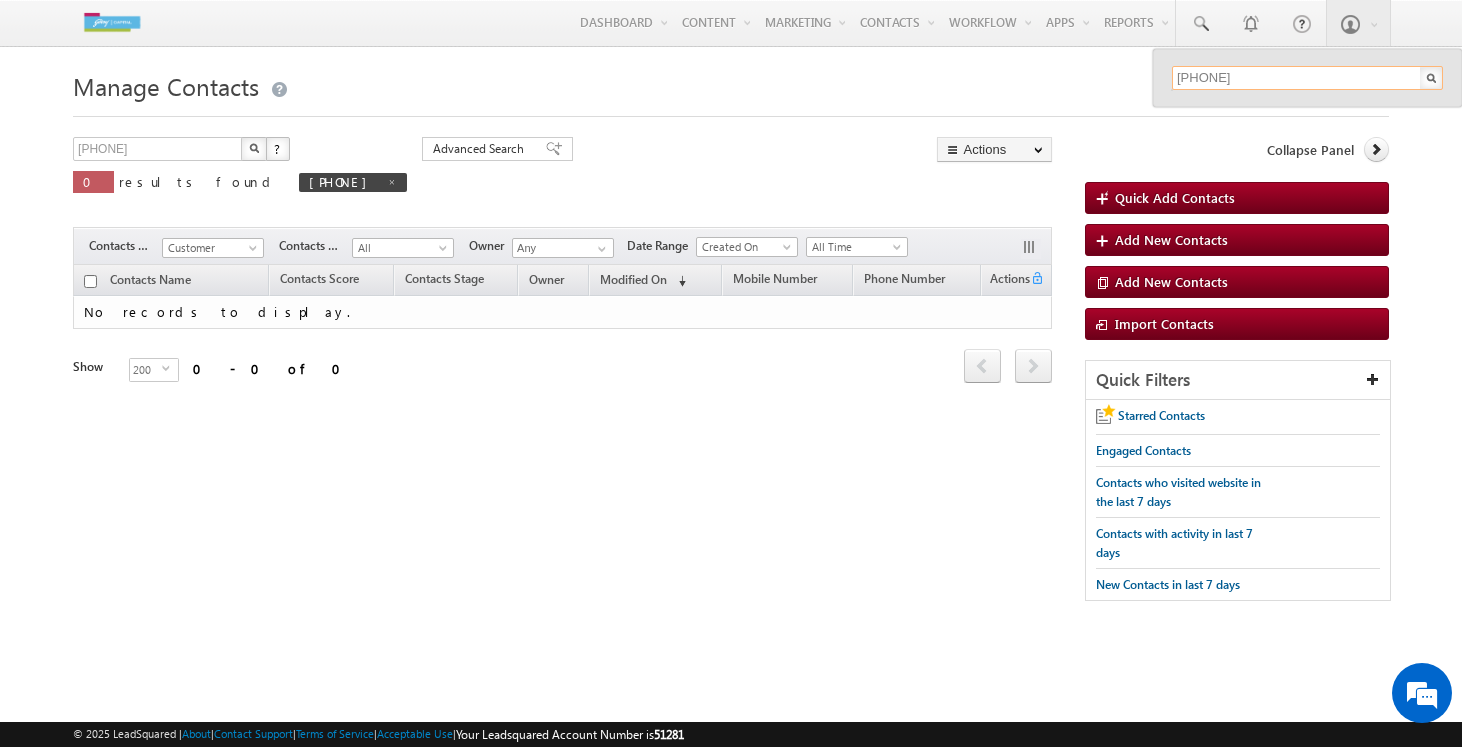 type on "[PHONE]" 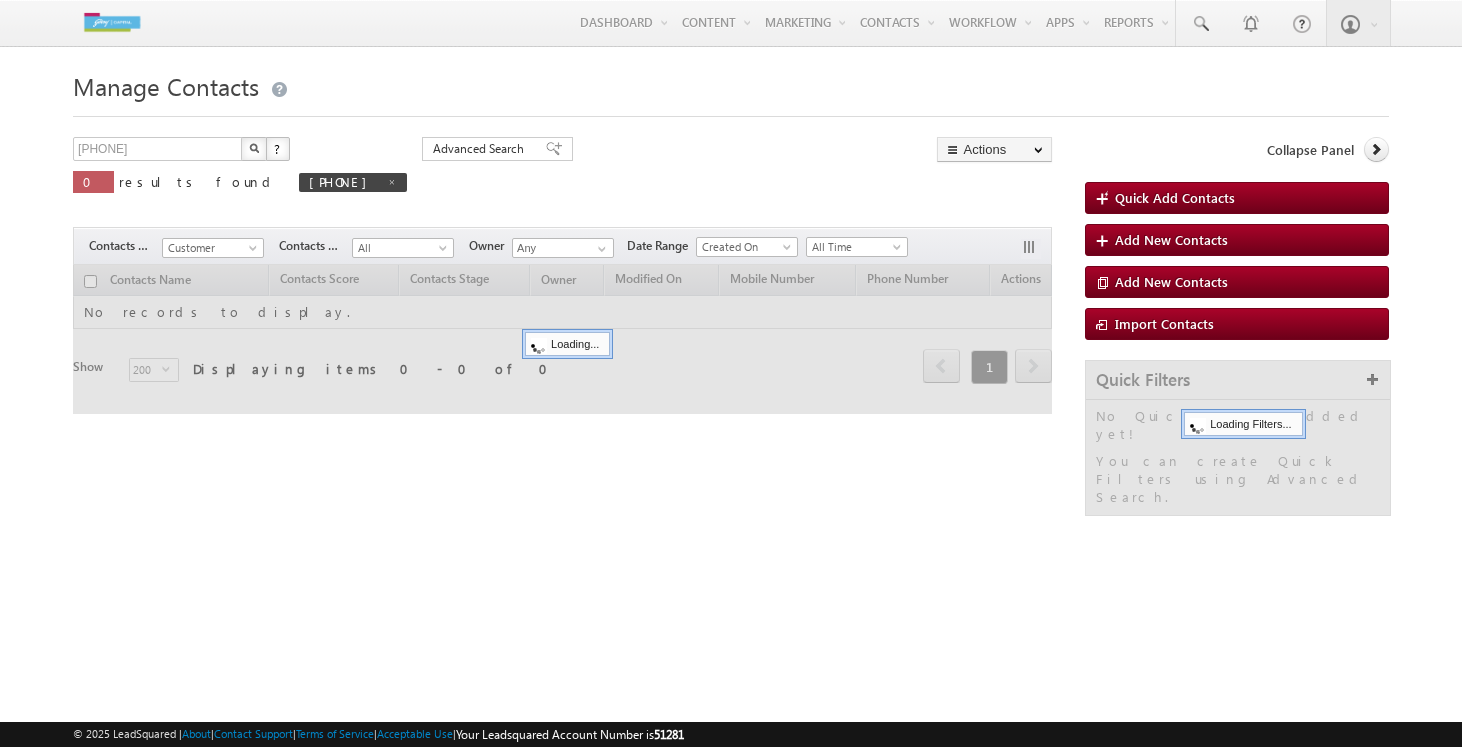 scroll, scrollTop: 0, scrollLeft: 0, axis: both 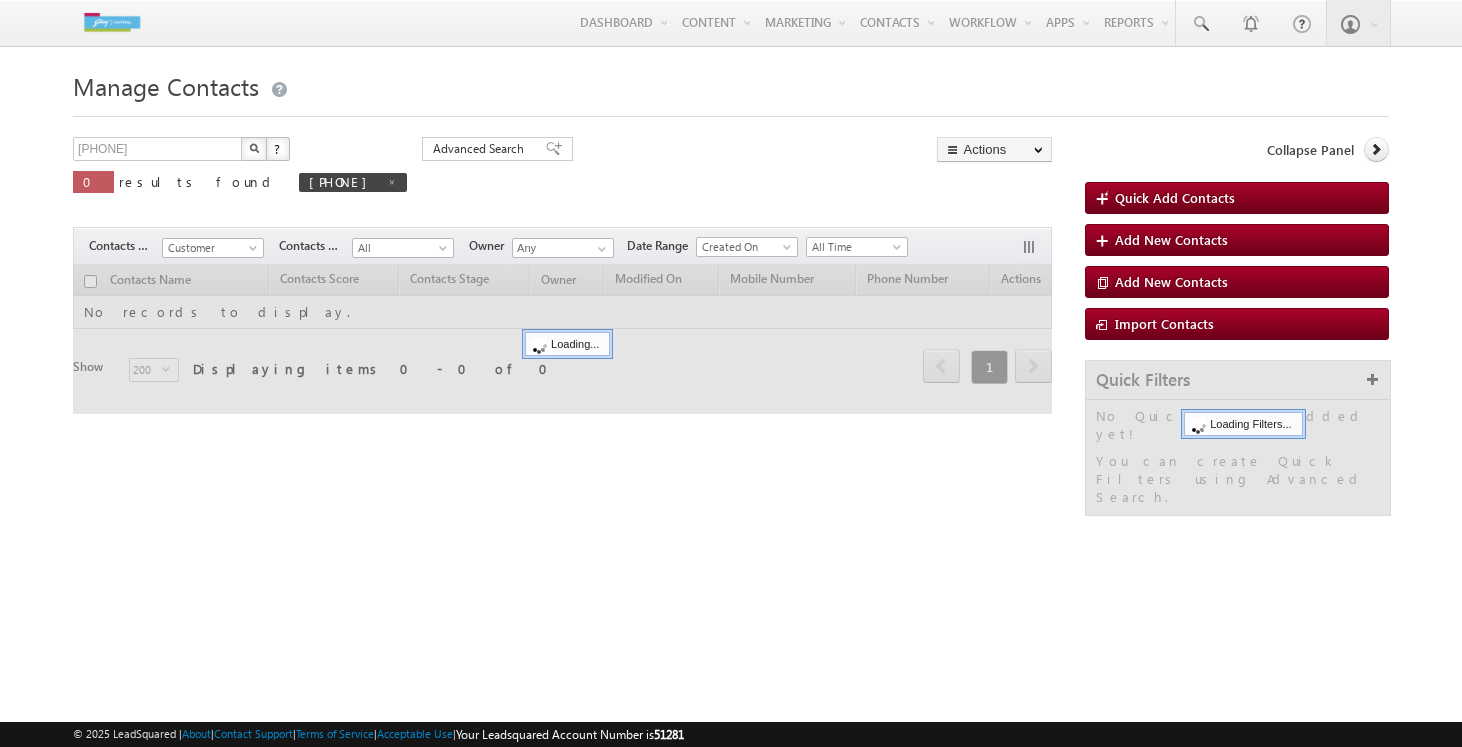 click on "Collapse Panel" at bounding box center [1237, 154] 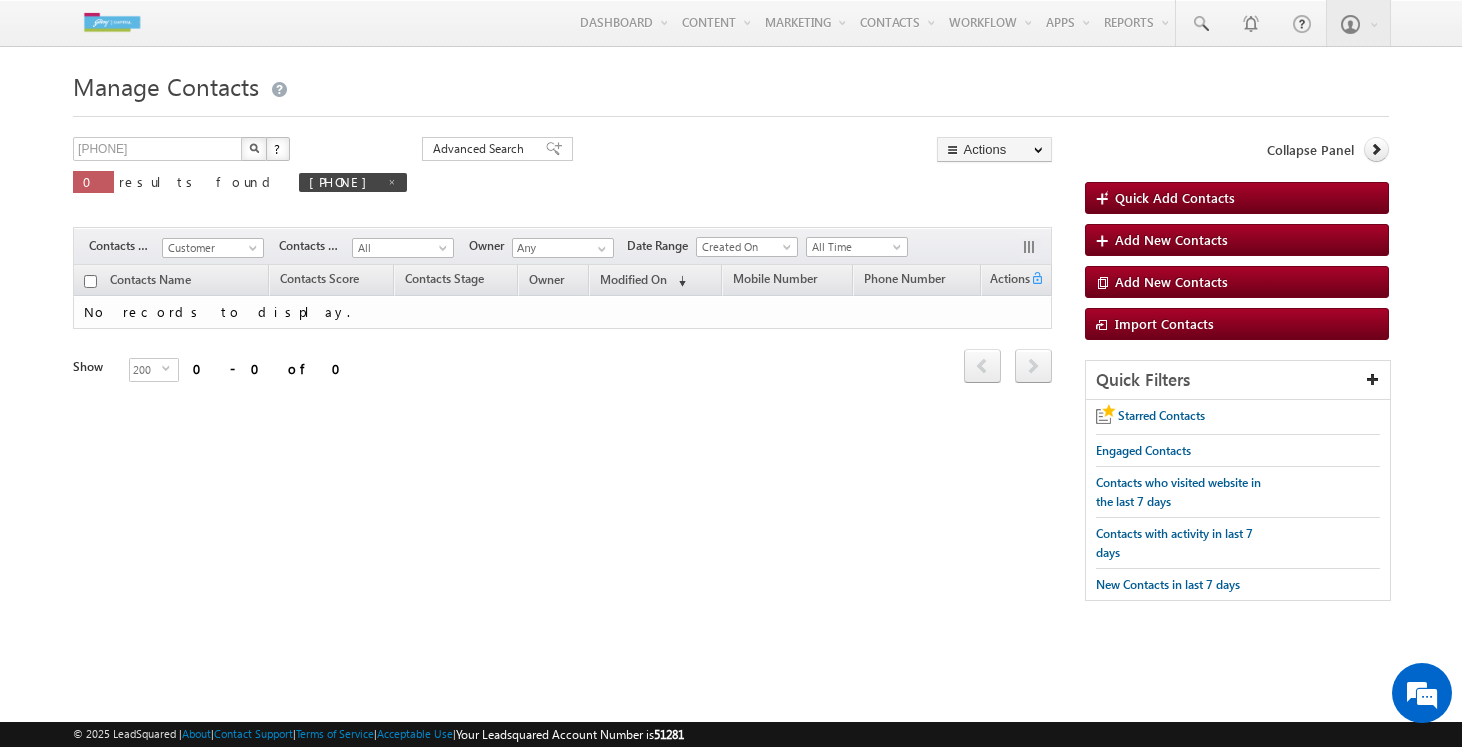 click at bounding box center (254, 149) 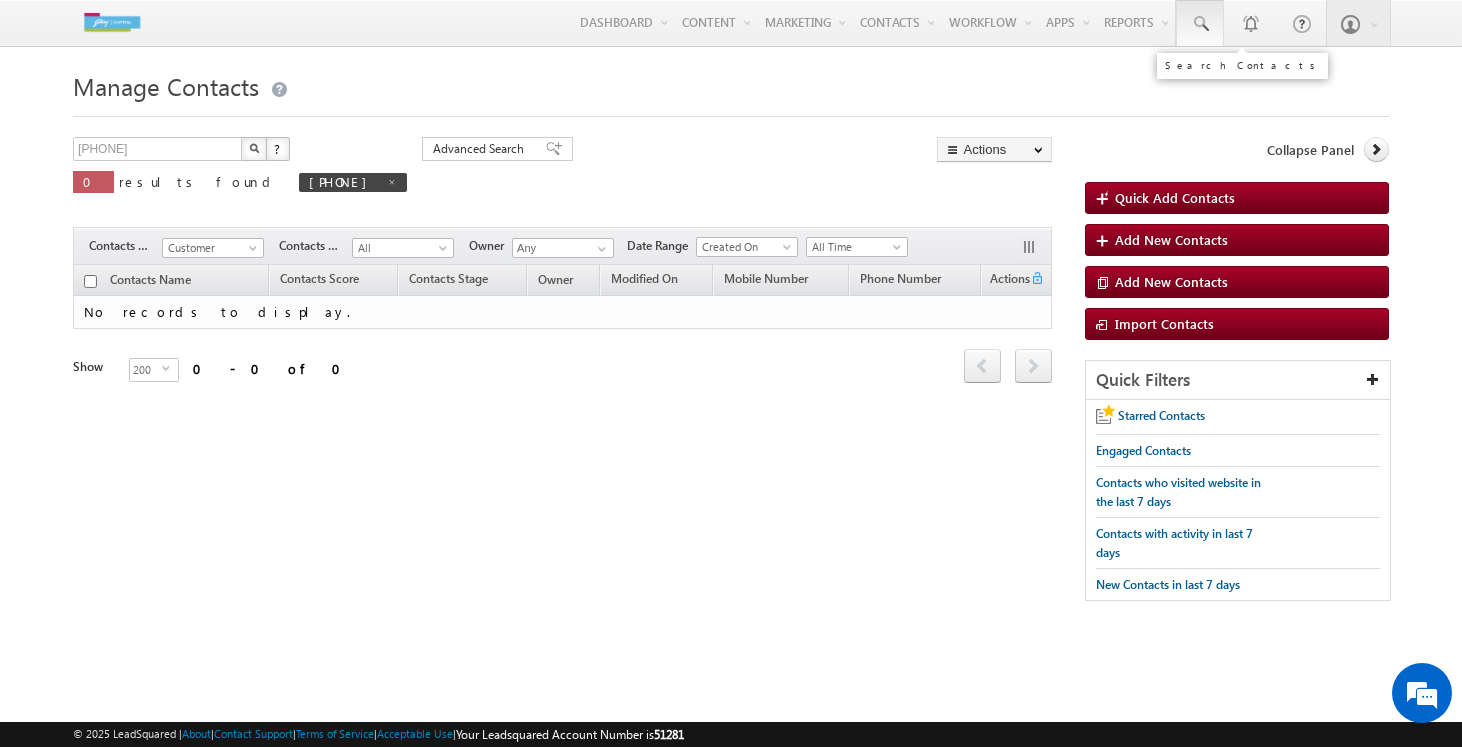 click at bounding box center (1200, 24) 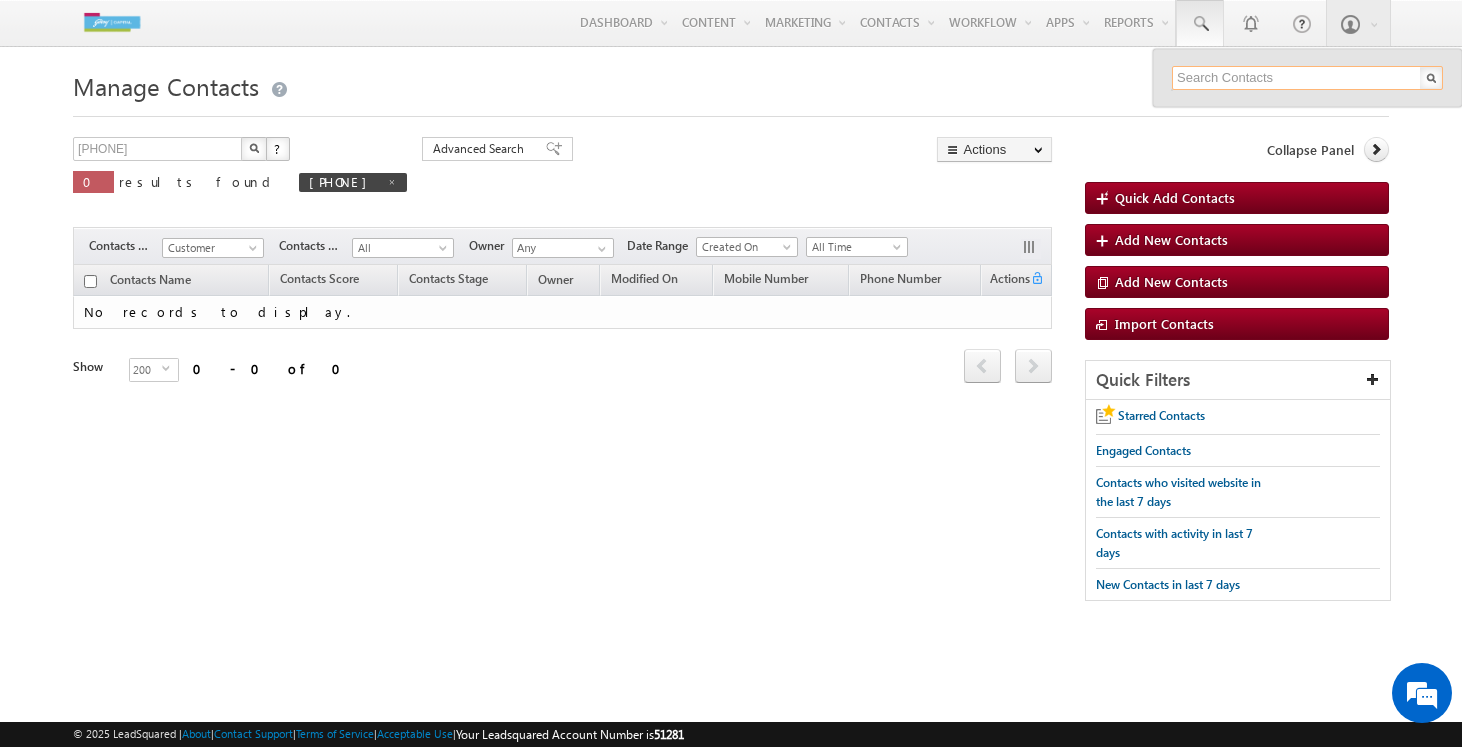 click at bounding box center (1307, 78) 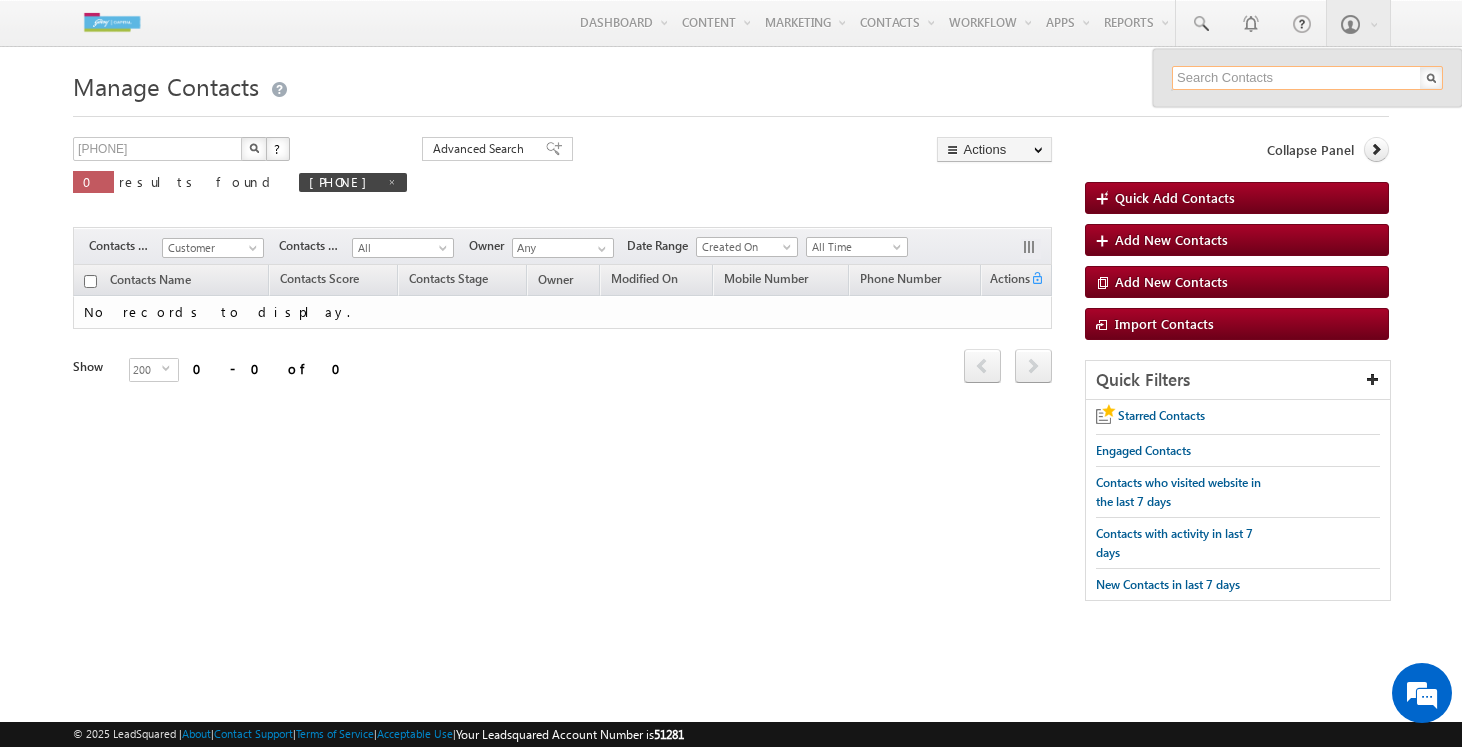 paste on "[PHONE]" 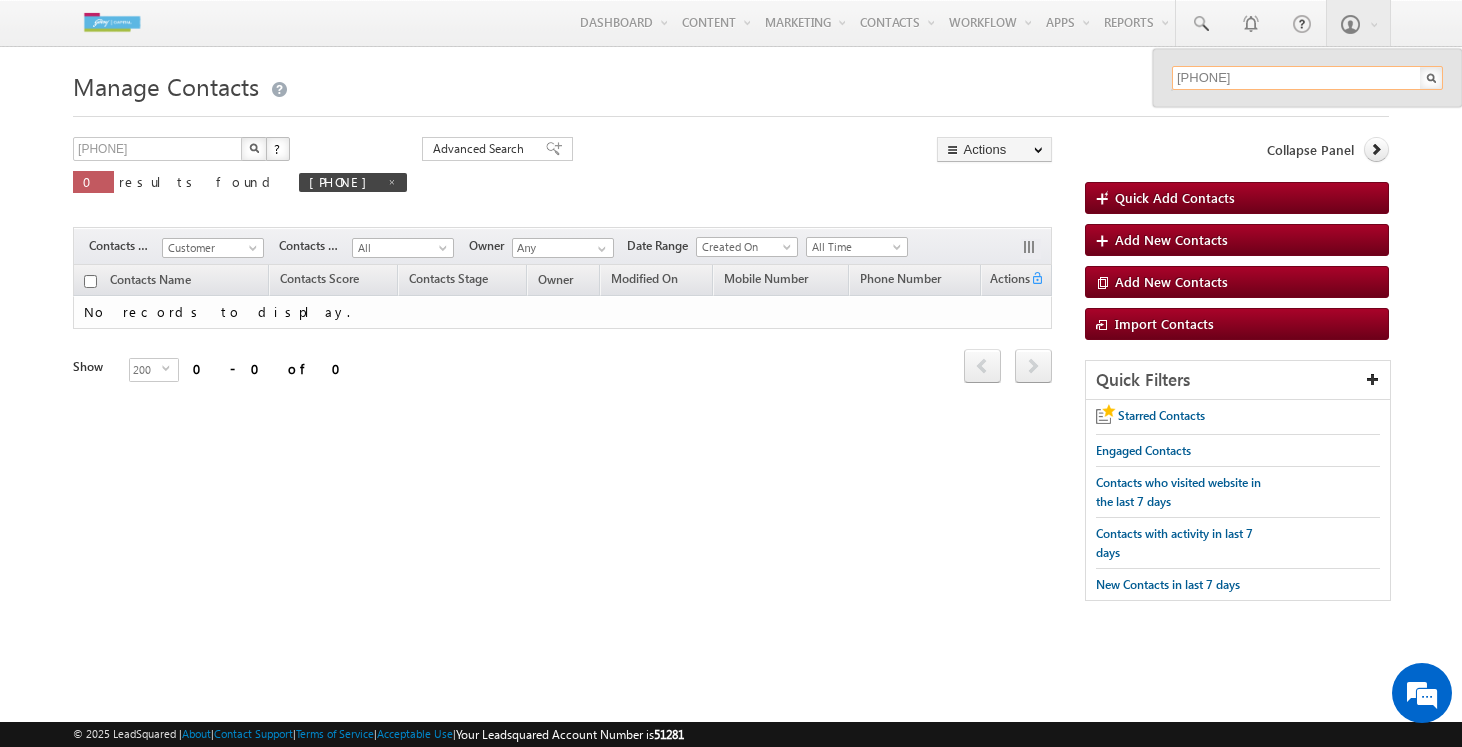 type on "[PHONE]" 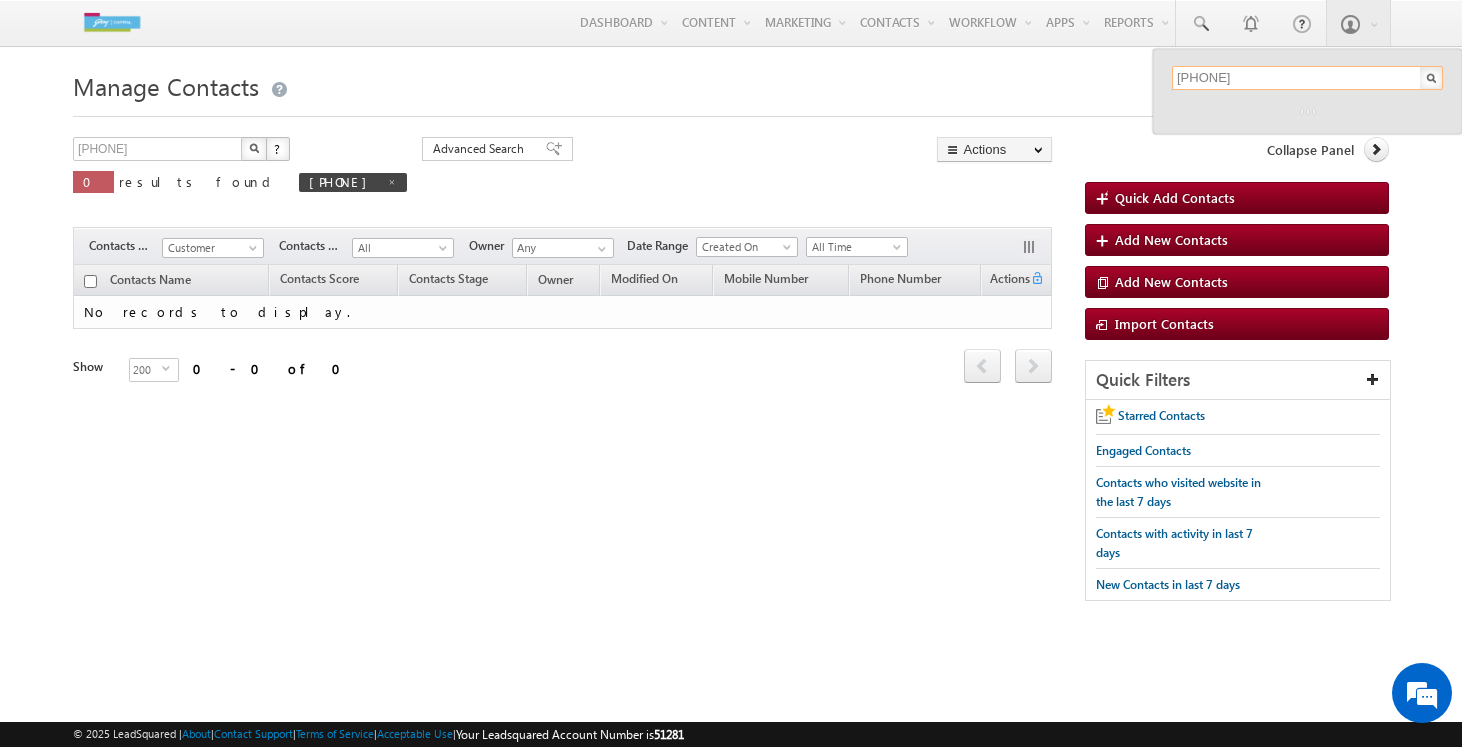 scroll, scrollTop: 0, scrollLeft: 0, axis: both 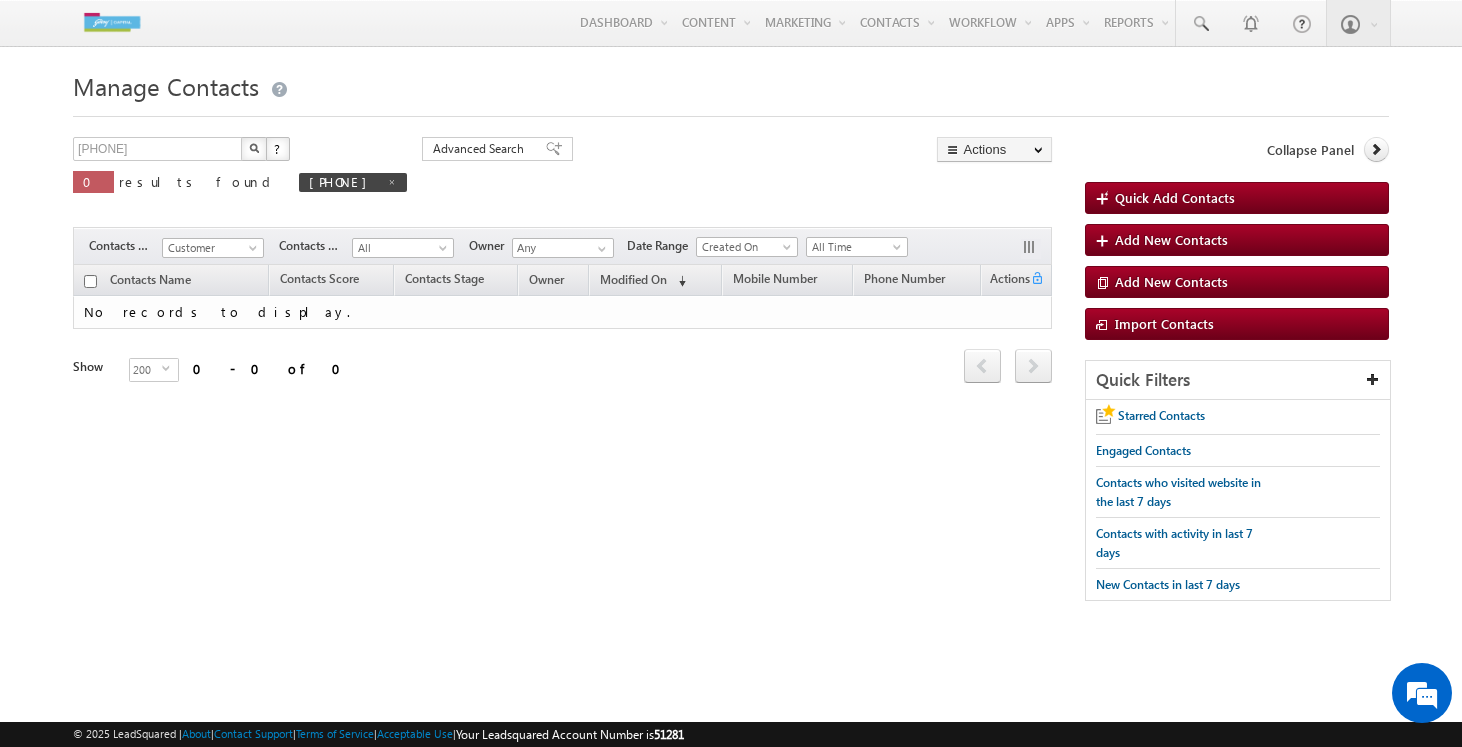 click at bounding box center [254, 148] 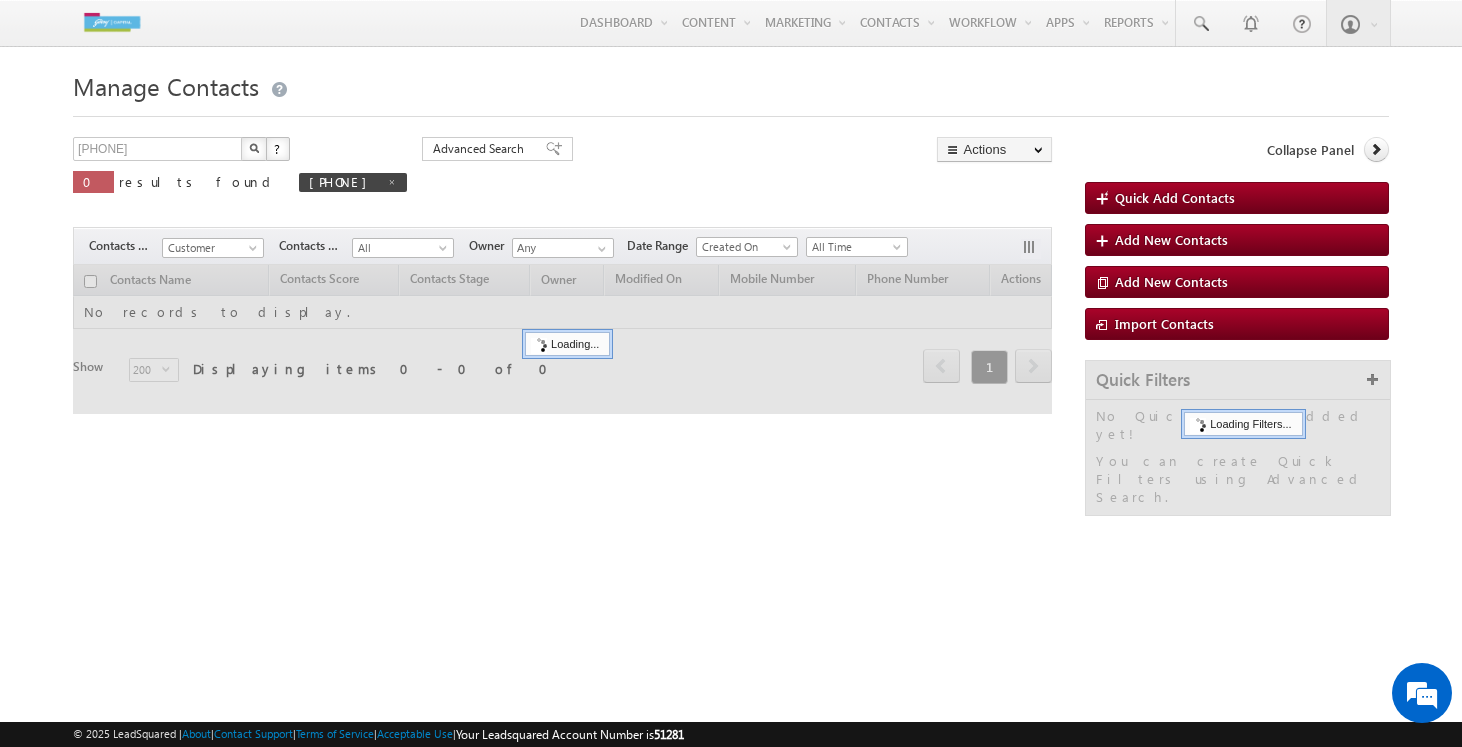 scroll, scrollTop: 0, scrollLeft: 0, axis: both 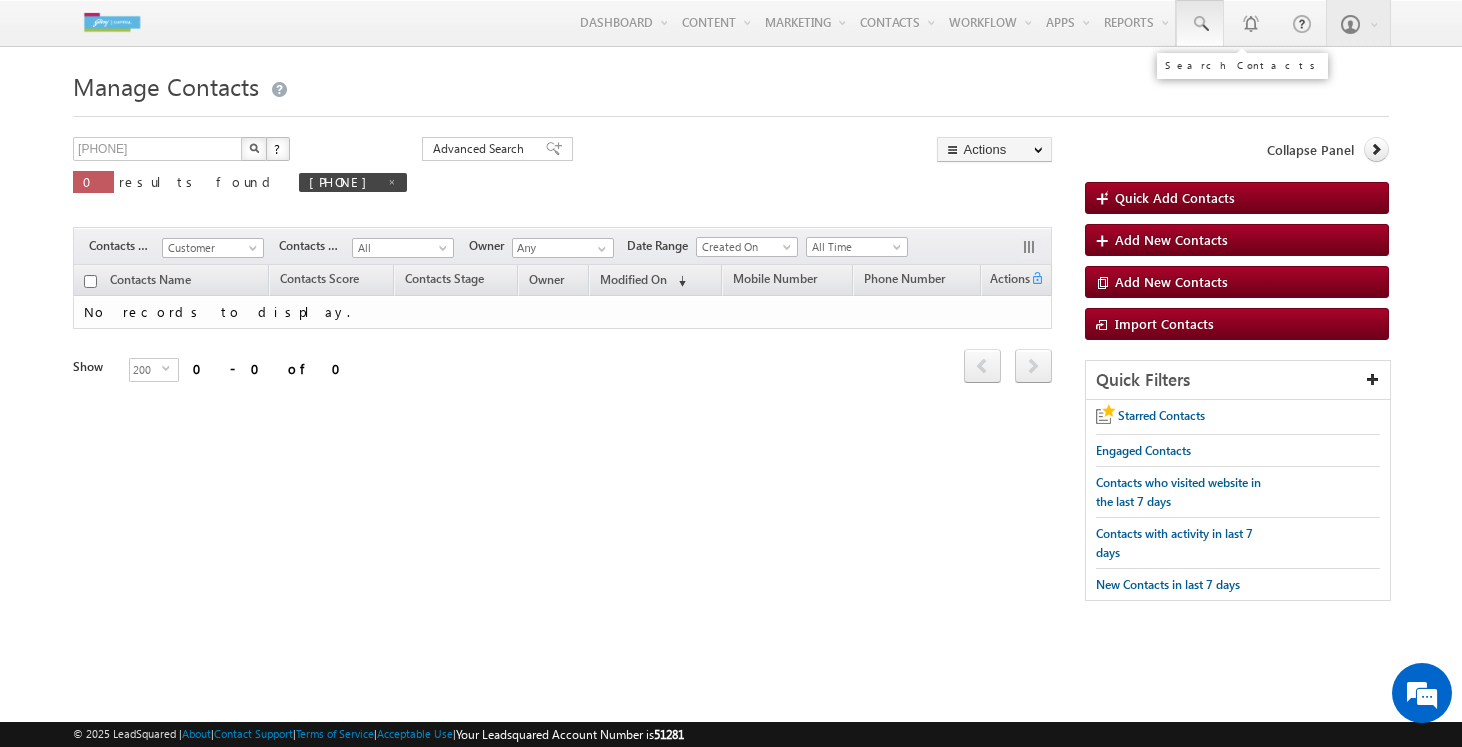 click at bounding box center [1200, 24] 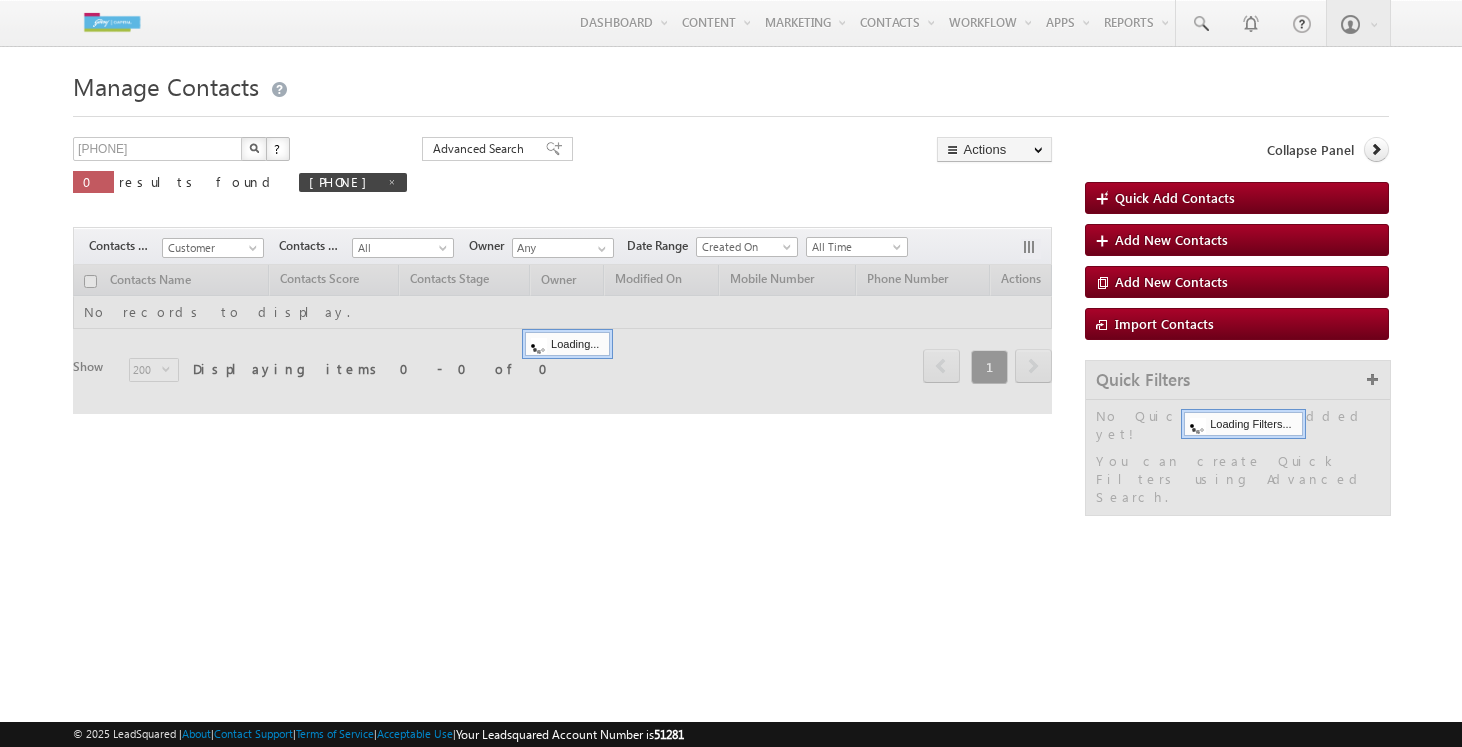 scroll, scrollTop: 0, scrollLeft: 0, axis: both 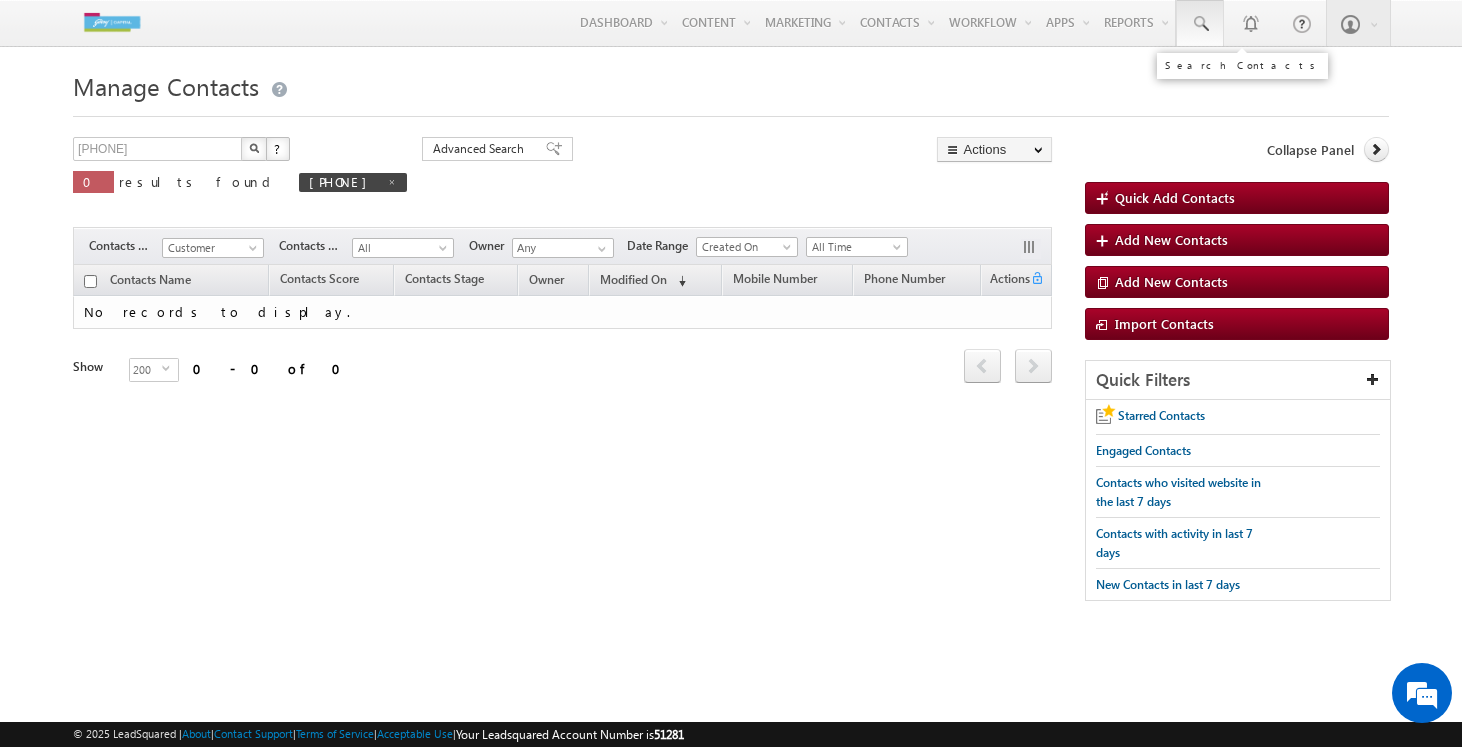 click at bounding box center [1200, 23] 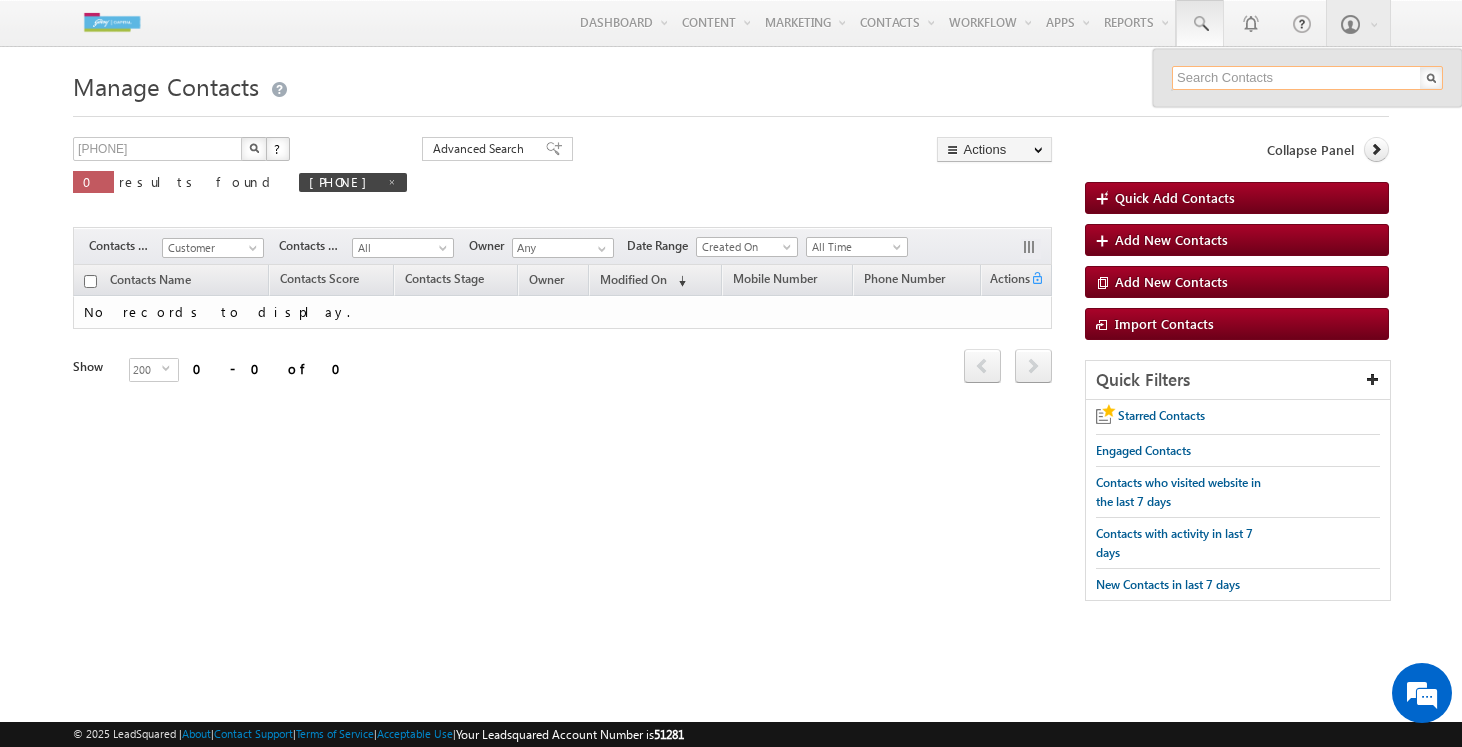 paste on "[PHONE]" 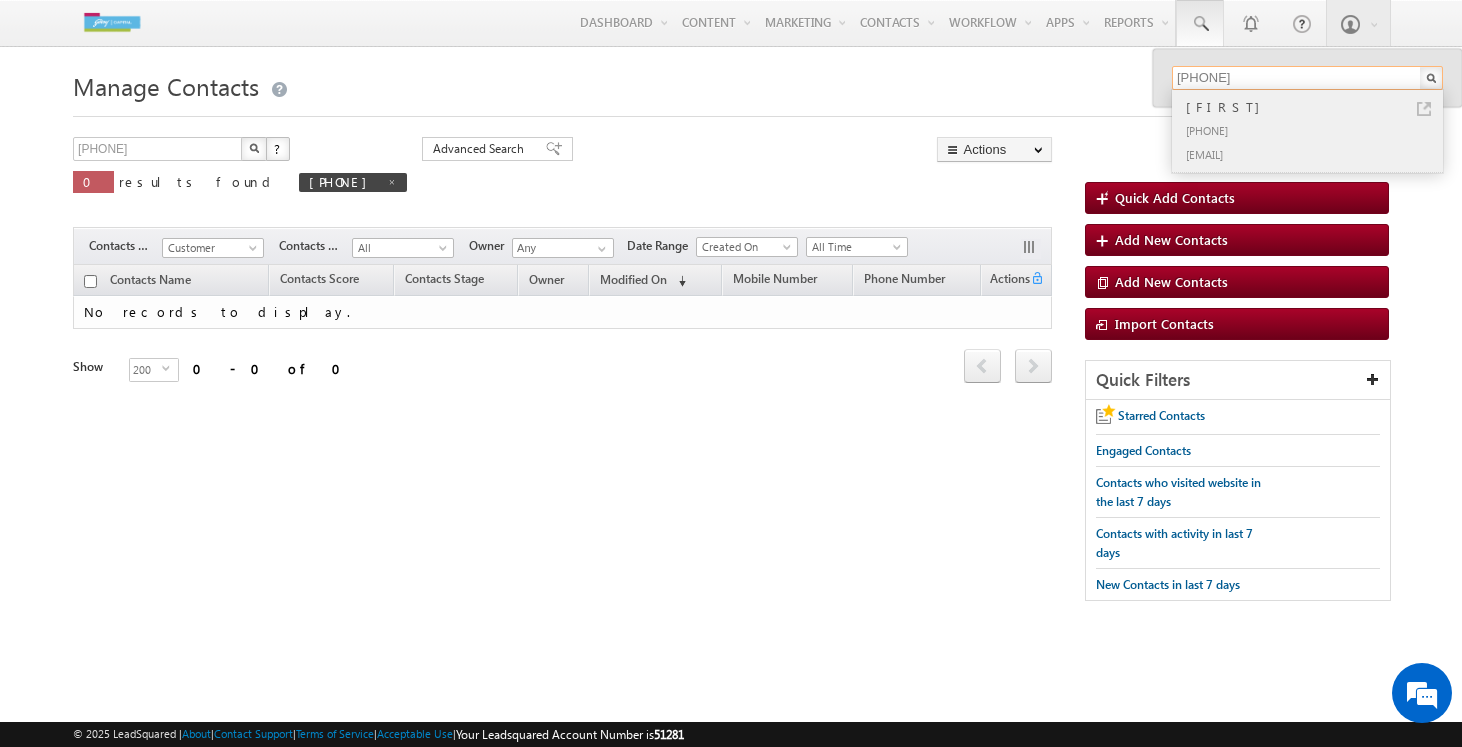 type on "[PHONE]" 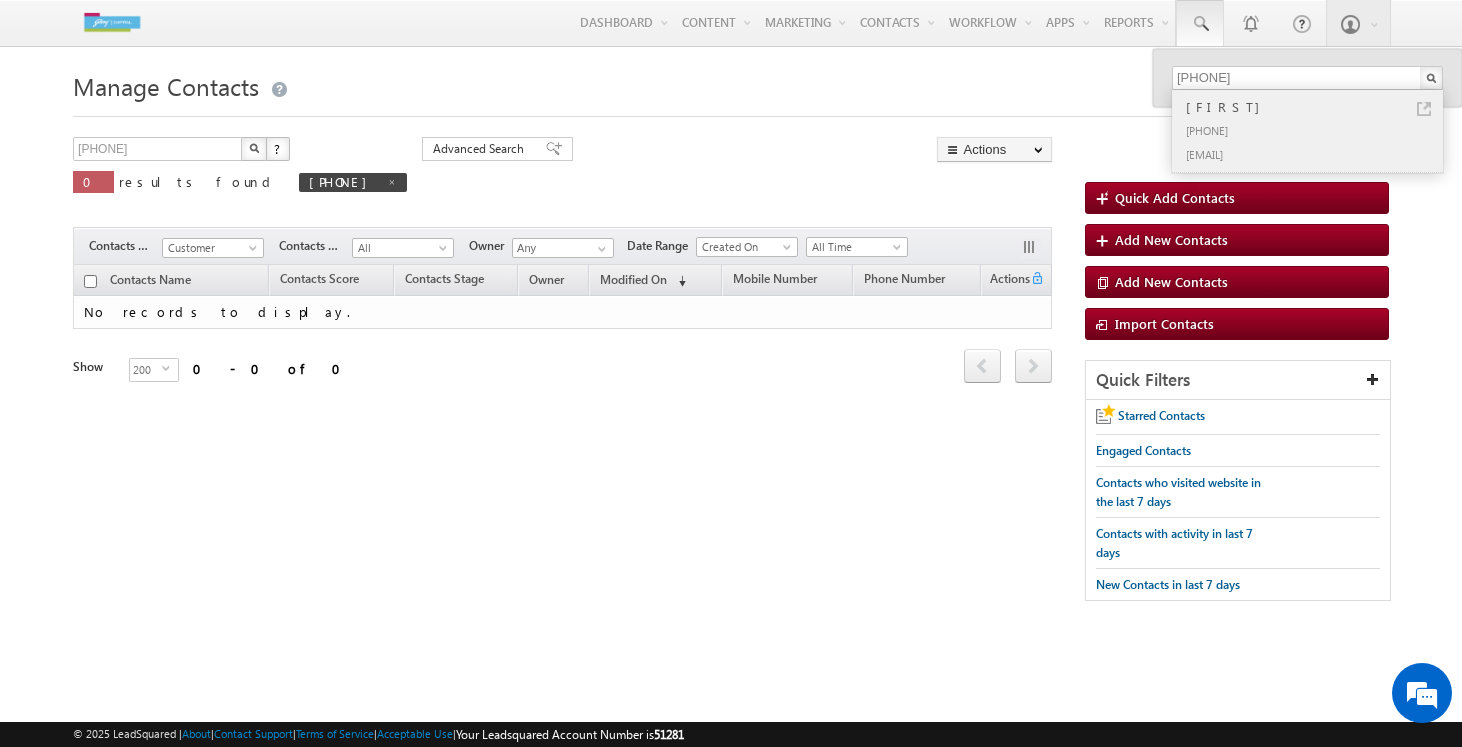 click on "[PHONE]" at bounding box center [1316, 130] 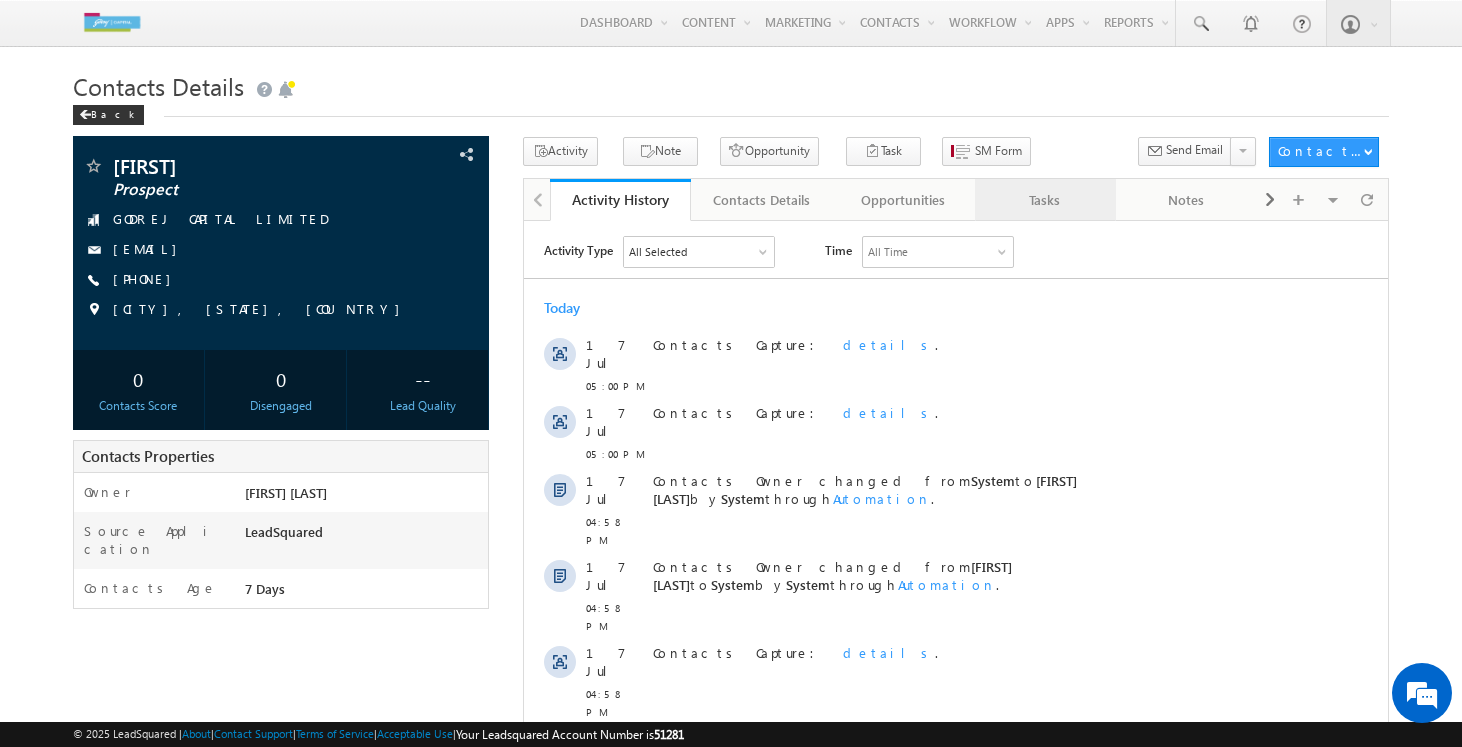 scroll, scrollTop: 0, scrollLeft: 0, axis: both 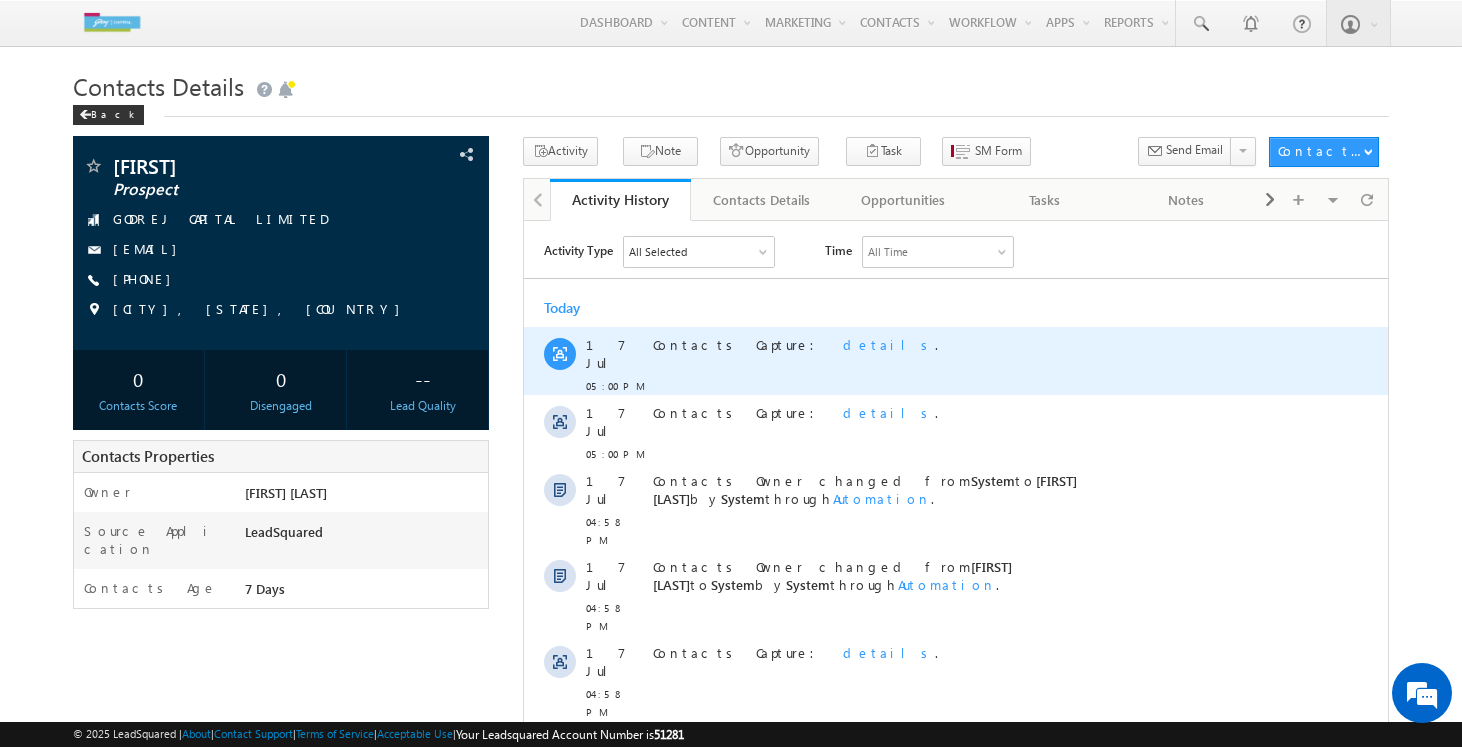 click on "details" at bounding box center (888, 343) 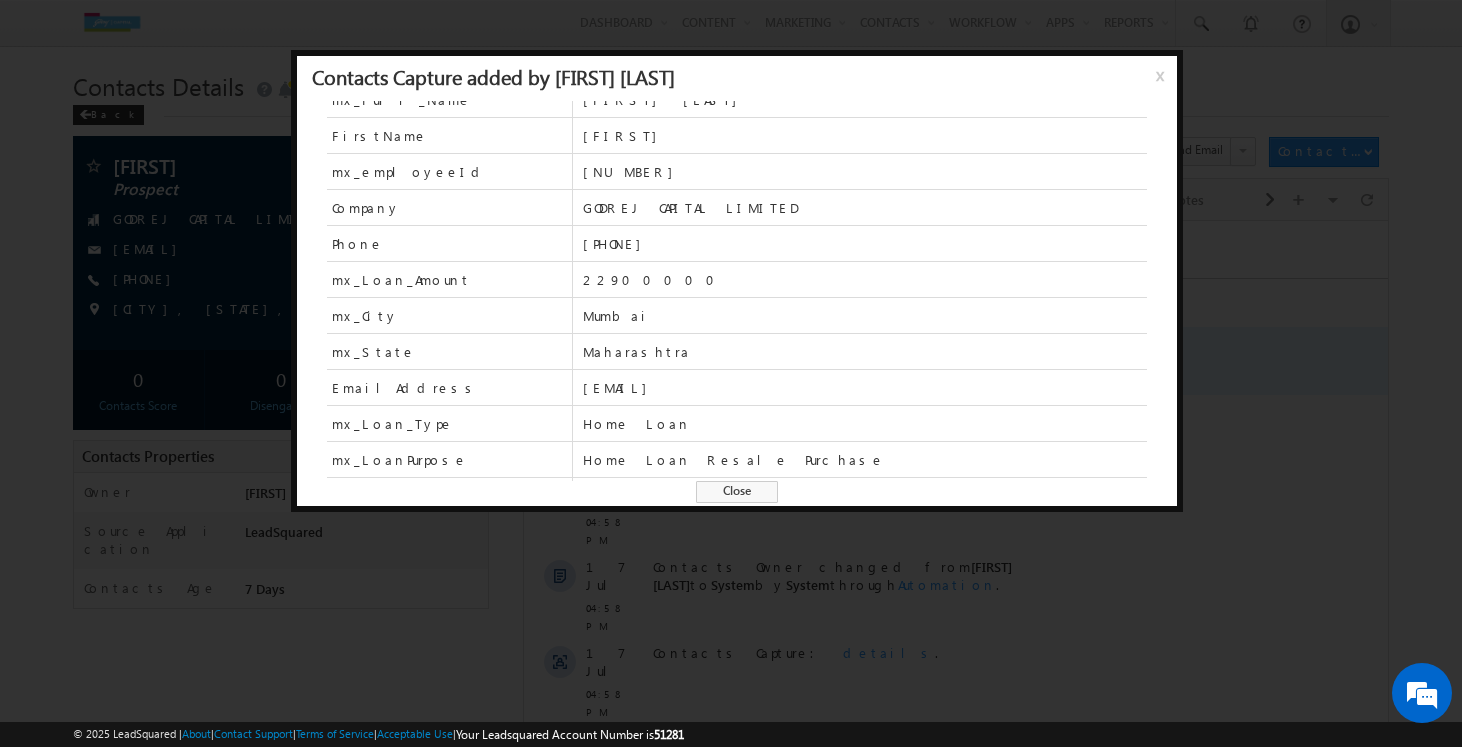 scroll, scrollTop: 20, scrollLeft: 0, axis: vertical 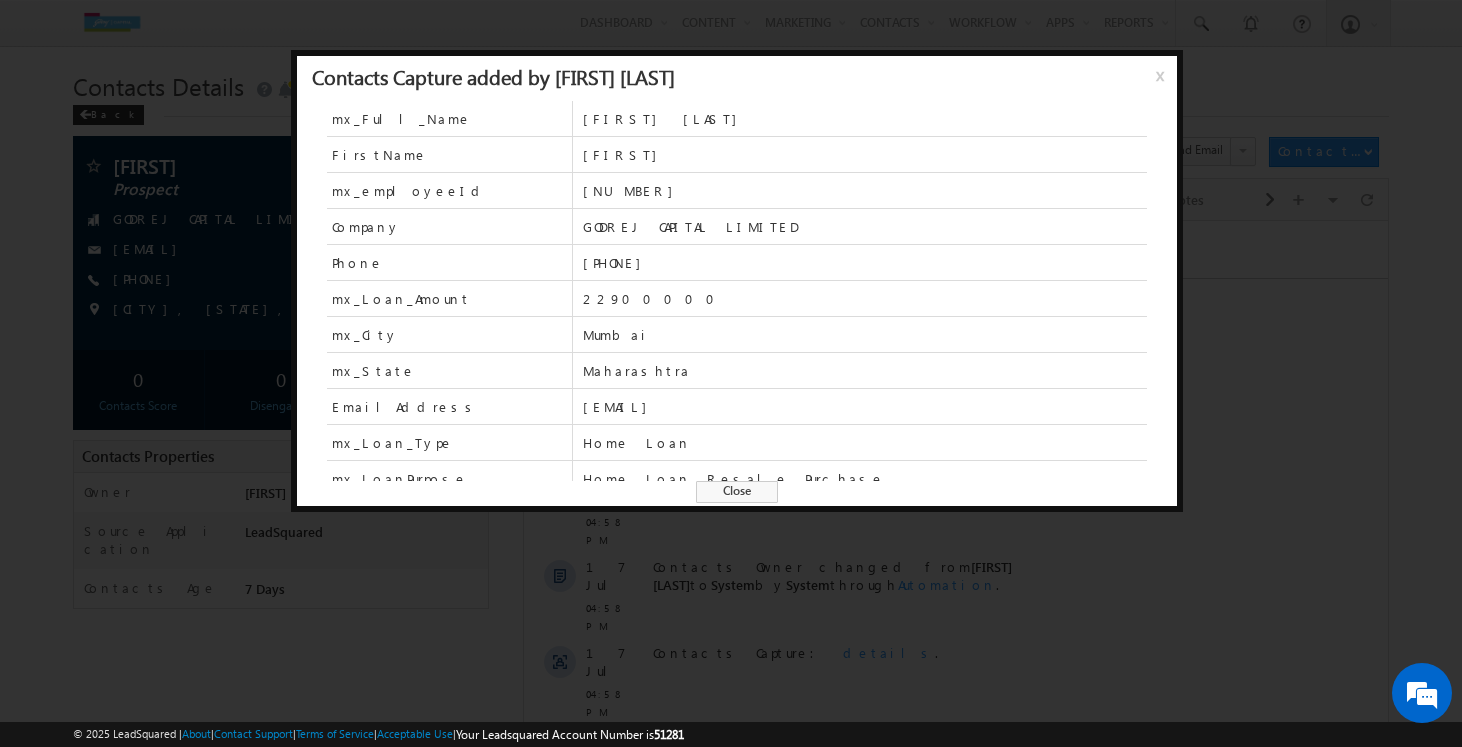 click on "Close" at bounding box center (737, 492) 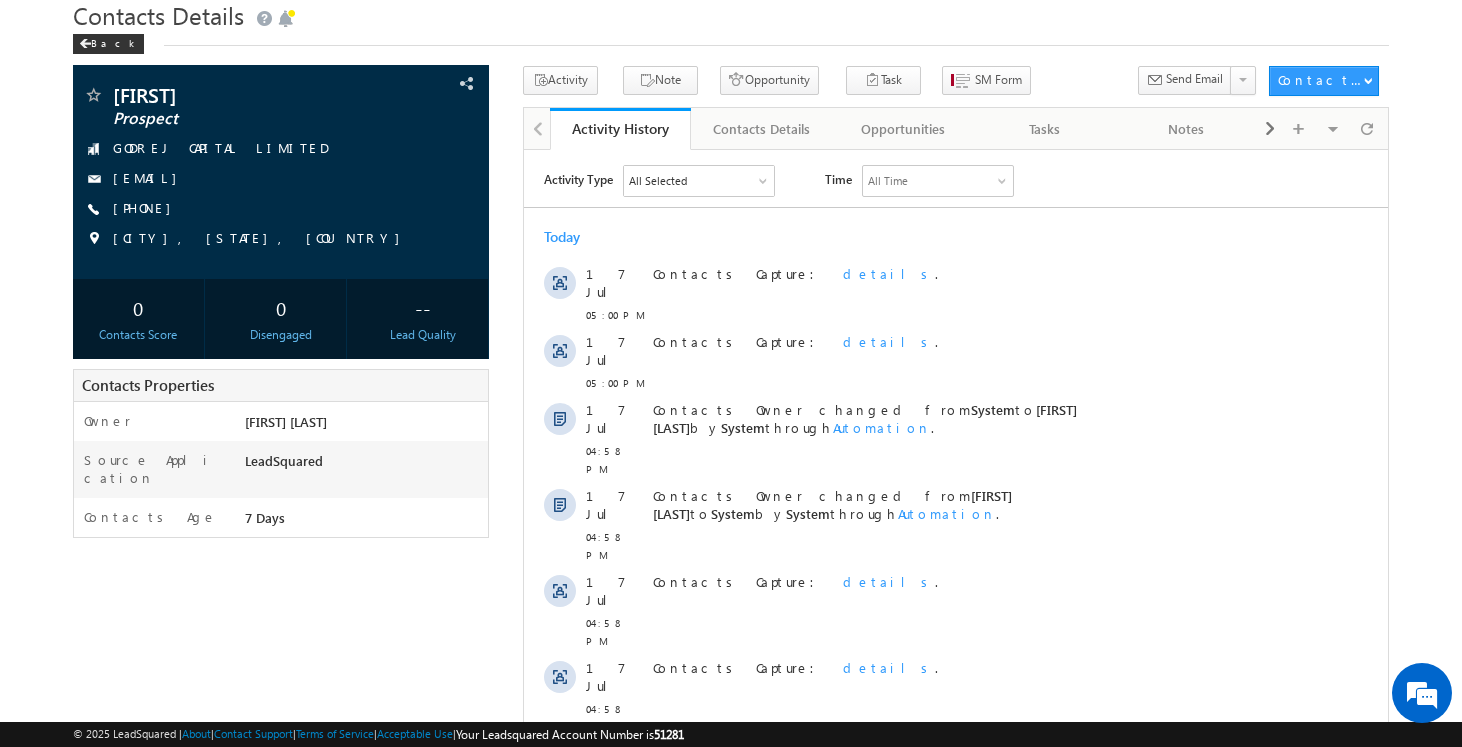 scroll, scrollTop: 86, scrollLeft: 0, axis: vertical 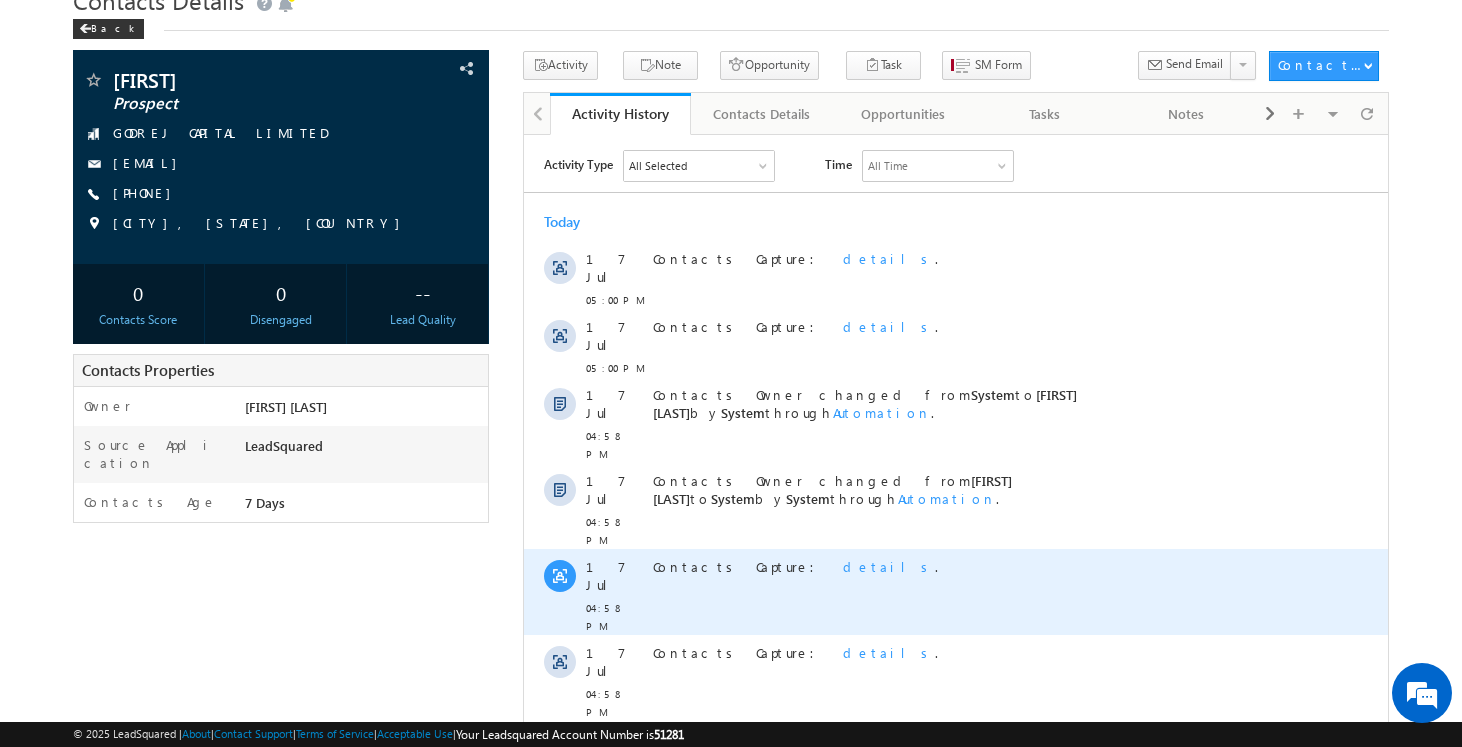 click on "details" at bounding box center [888, 565] 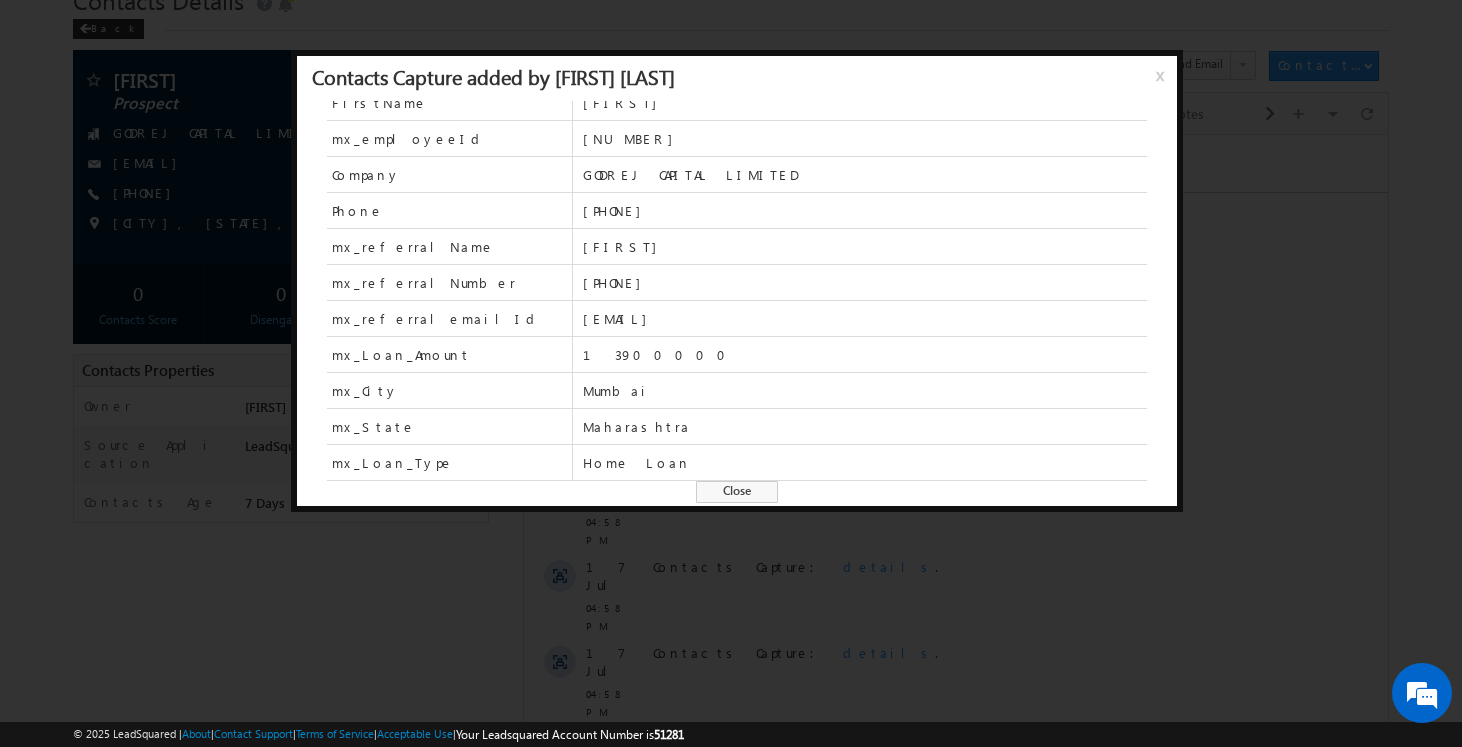 scroll, scrollTop: 123, scrollLeft: 0, axis: vertical 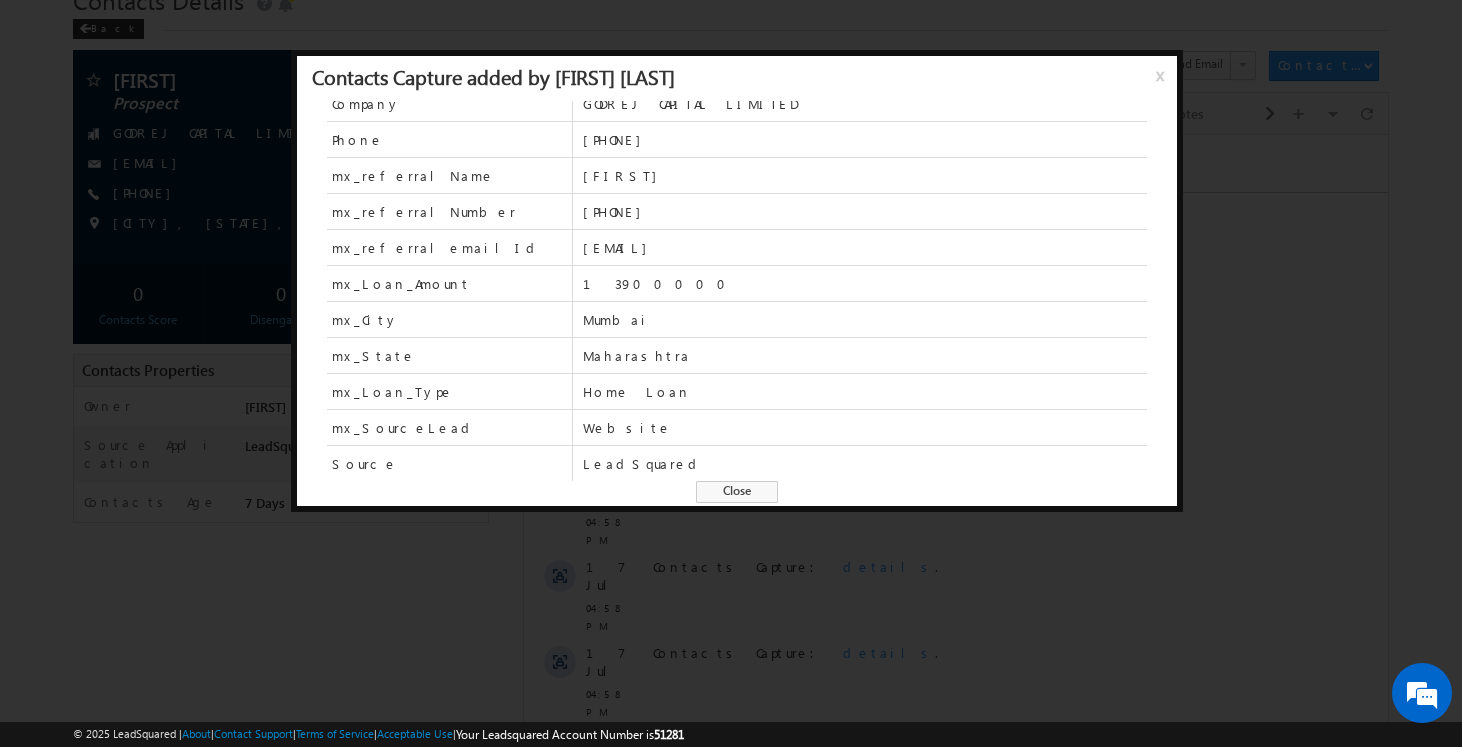 click on "Close" at bounding box center [737, 492] 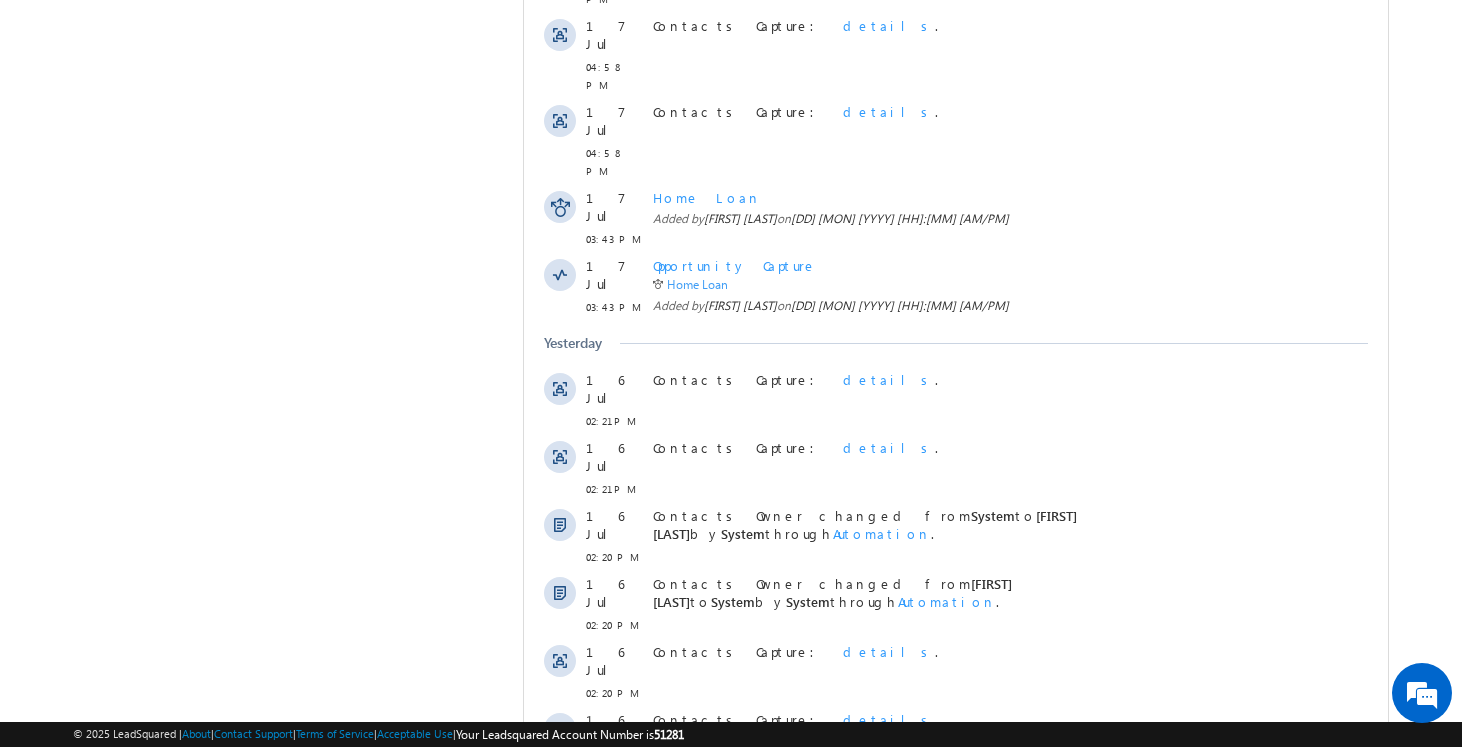 scroll, scrollTop: 634, scrollLeft: 0, axis: vertical 